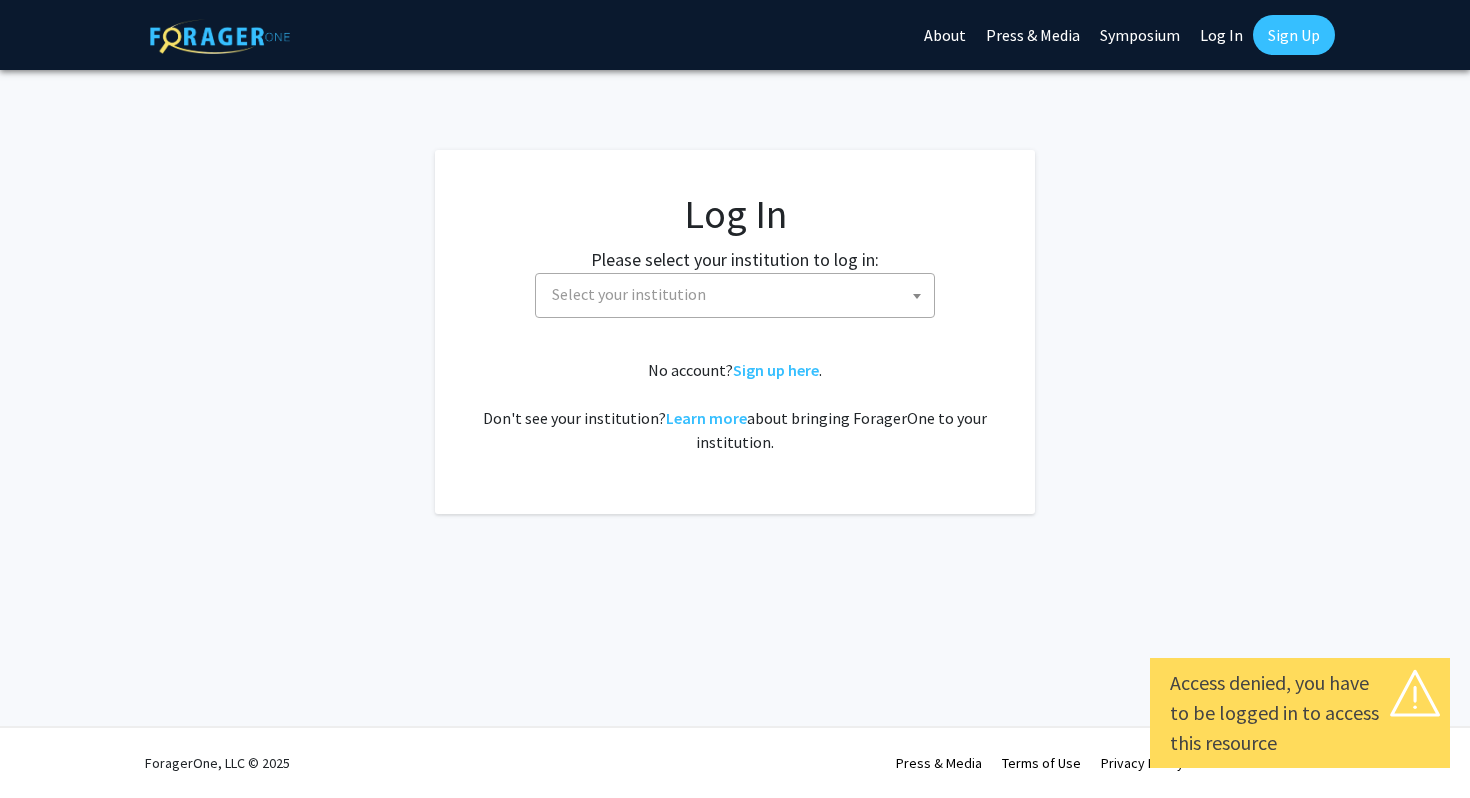 scroll, scrollTop: 0, scrollLeft: 0, axis: both 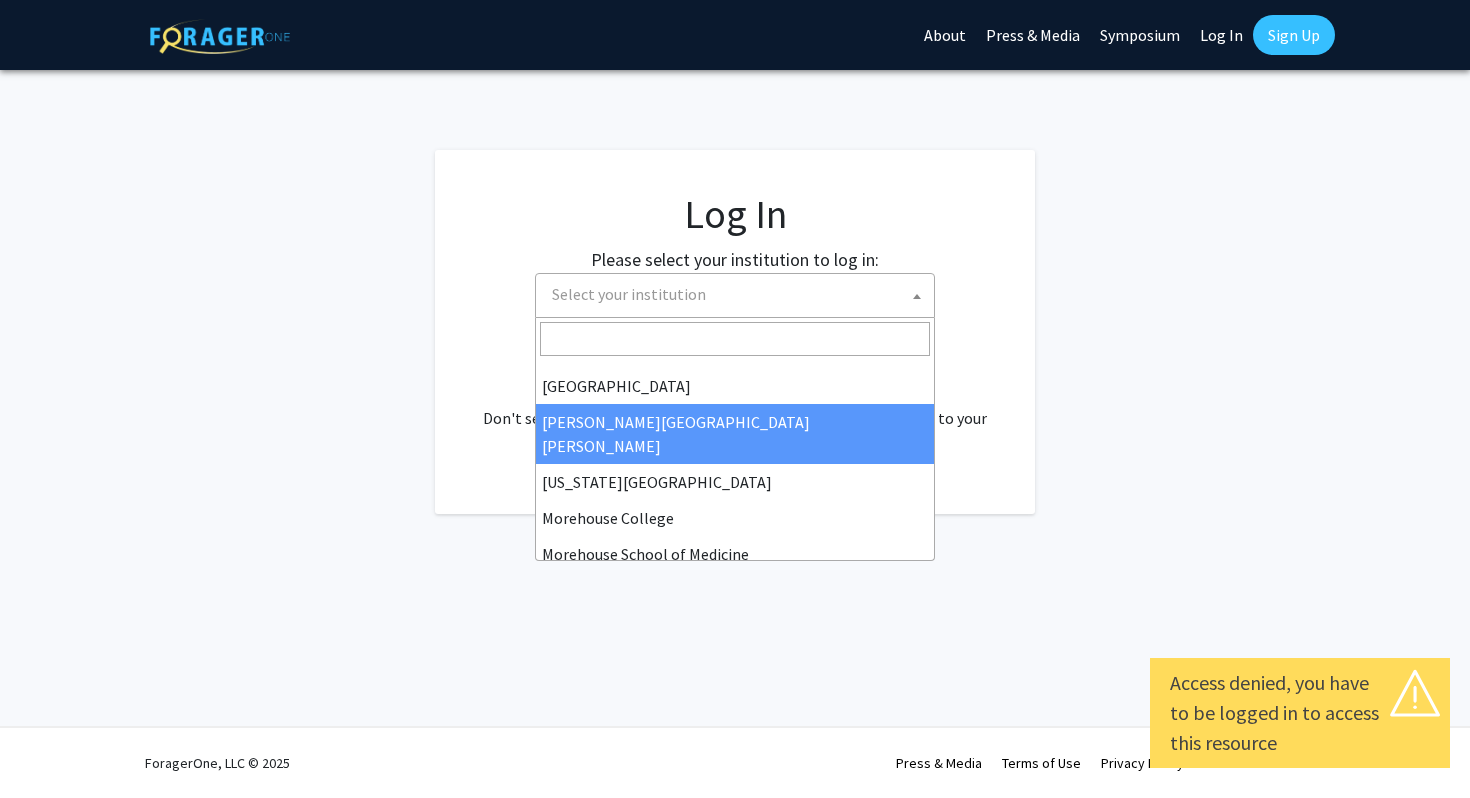 select on "1" 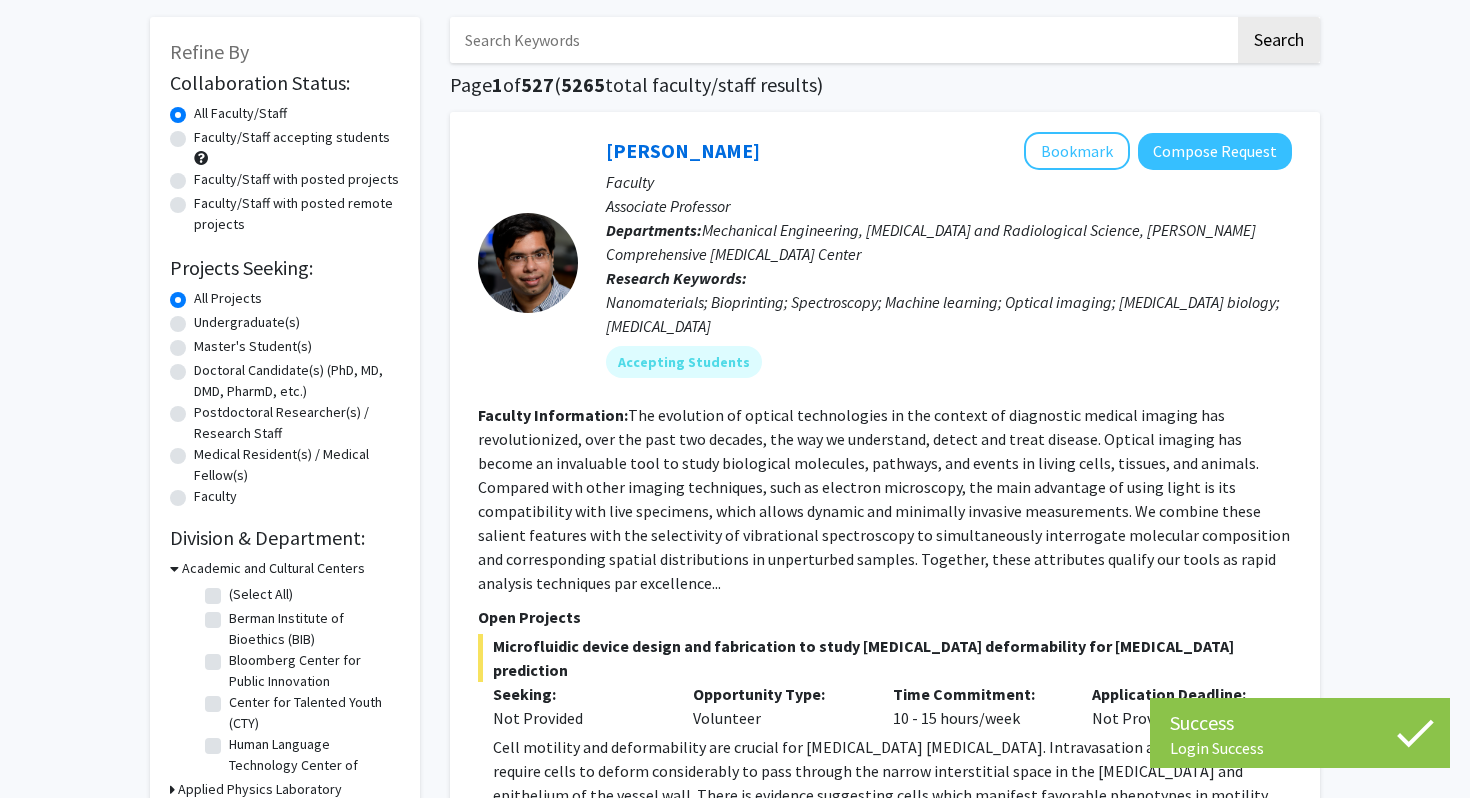 scroll, scrollTop: 100, scrollLeft: 0, axis: vertical 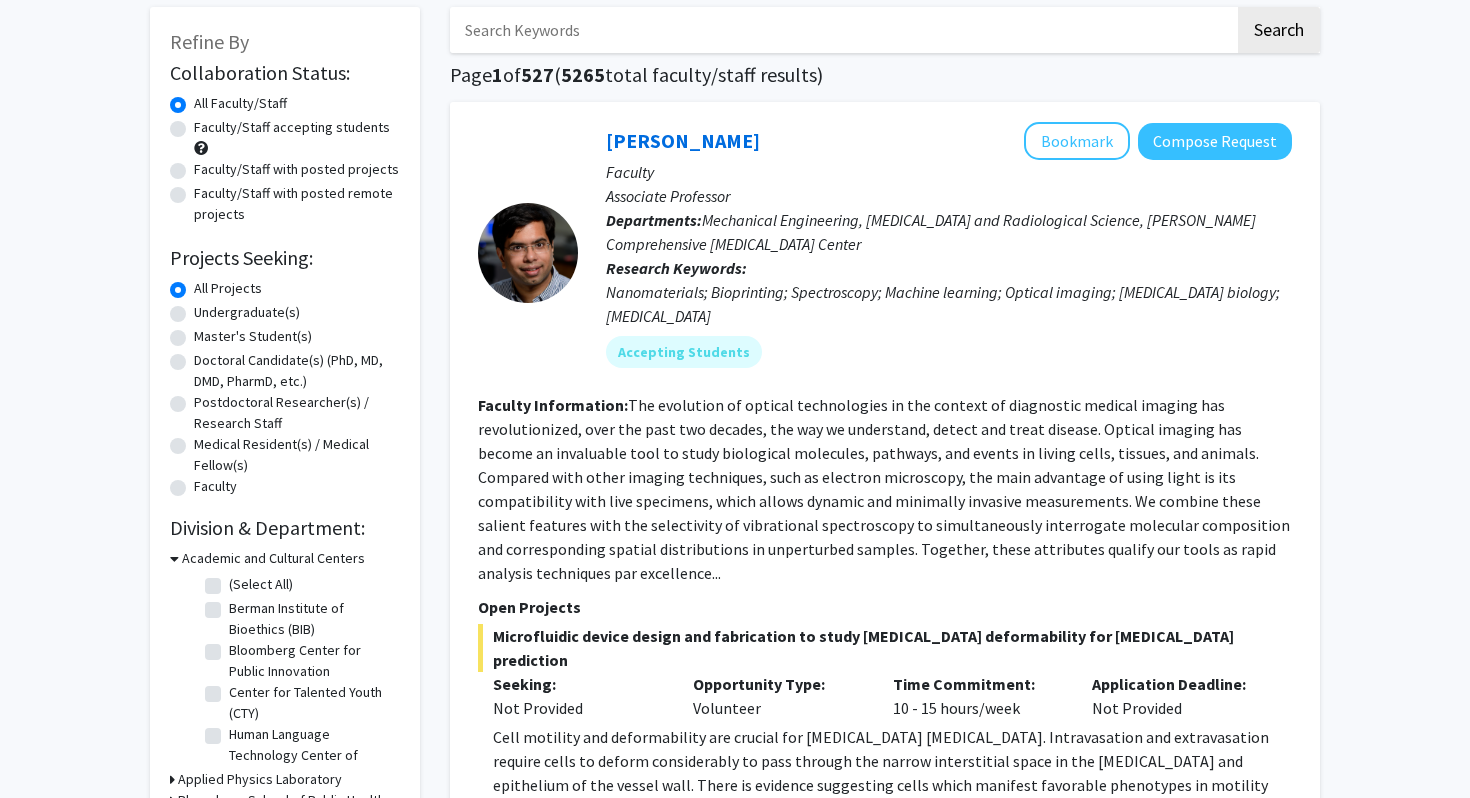 click on "Master's Student(s)" 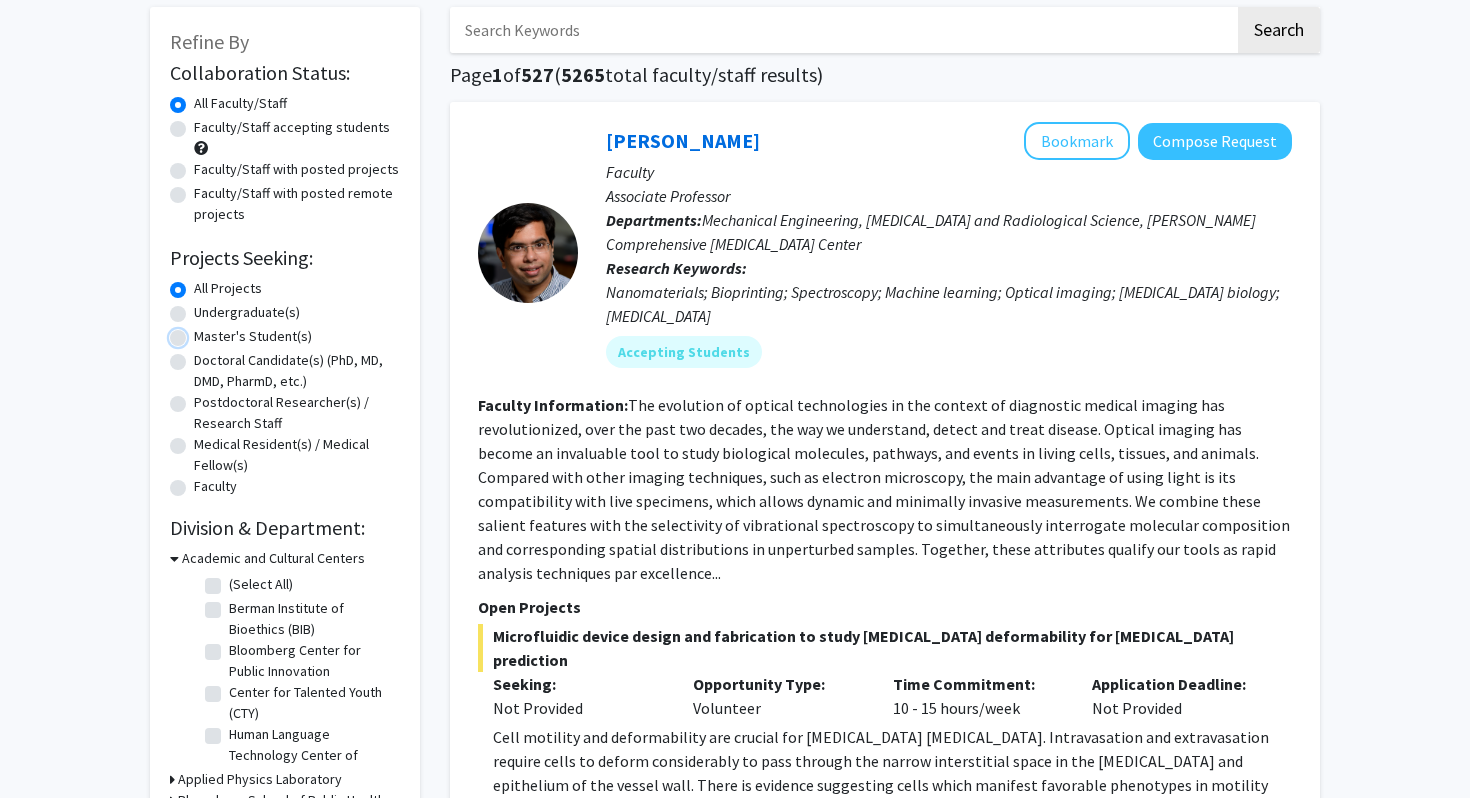 click on "Master's Student(s)" at bounding box center [200, 332] 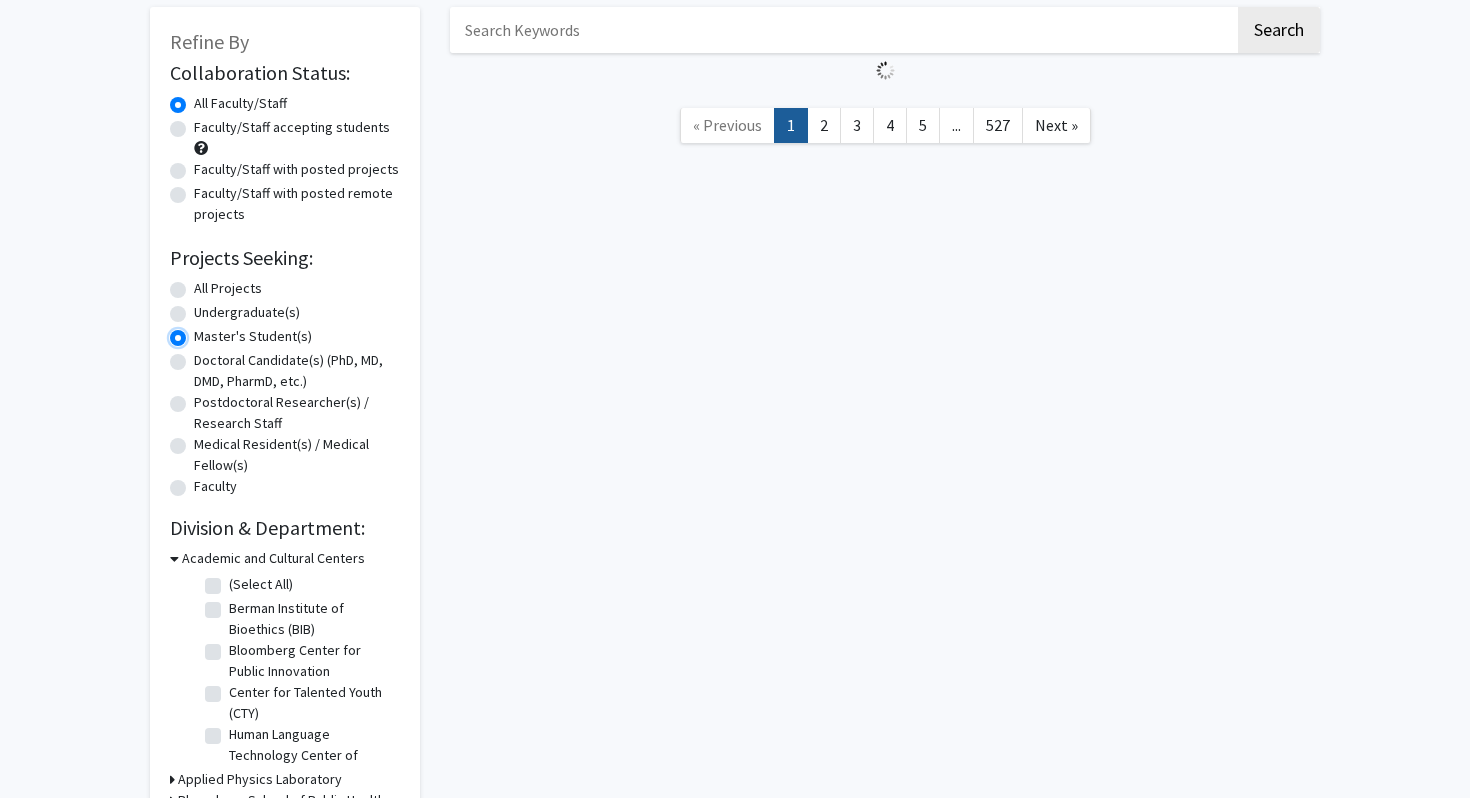 scroll, scrollTop: 0, scrollLeft: 0, axis: both 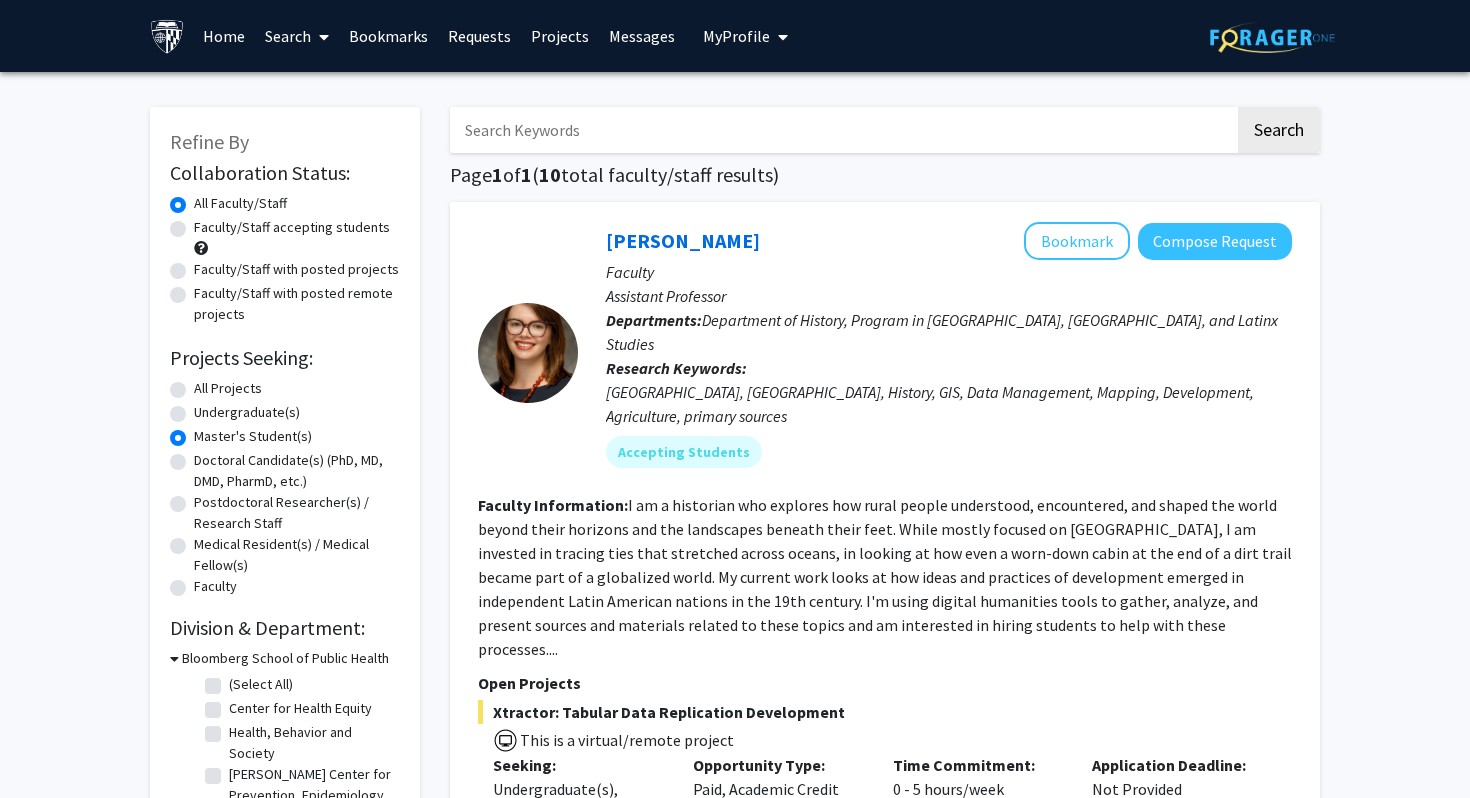 click on "Faculty/Staff accepting students" 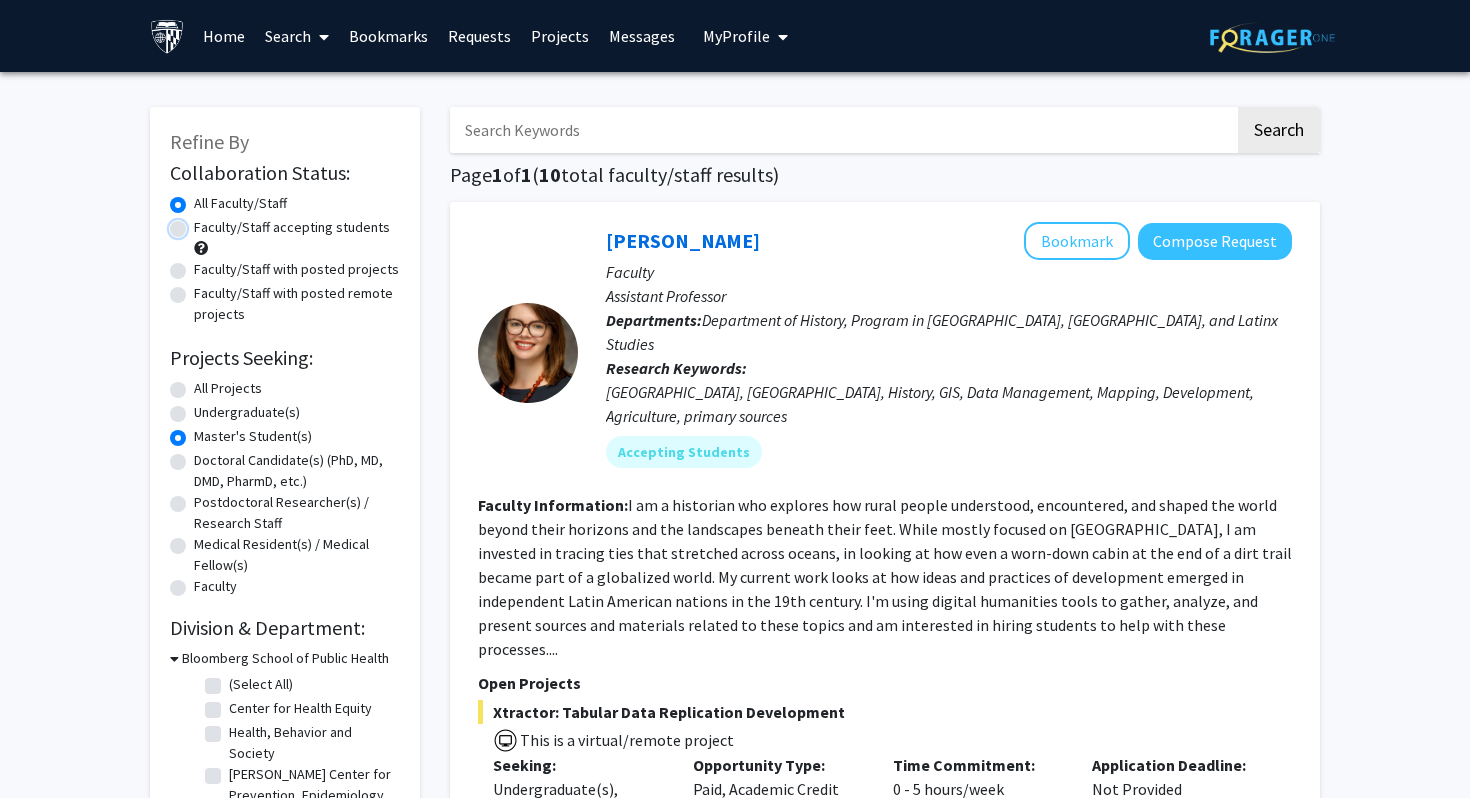 click on "Faculty/Staff accepting students" at bounding box center [200, 223] 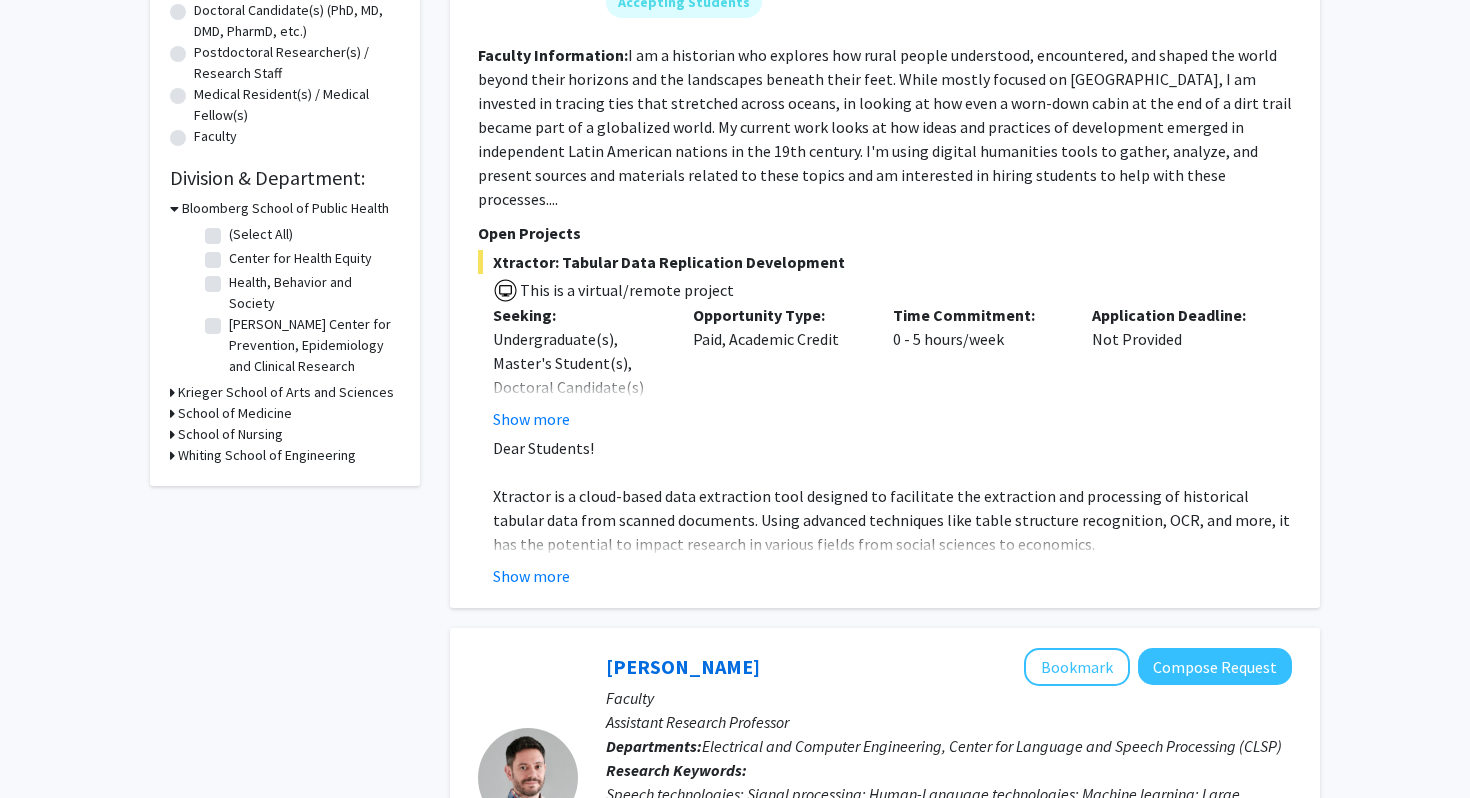 scroll, scrollTop: 436, scrollLeft: 0, axis: vertical 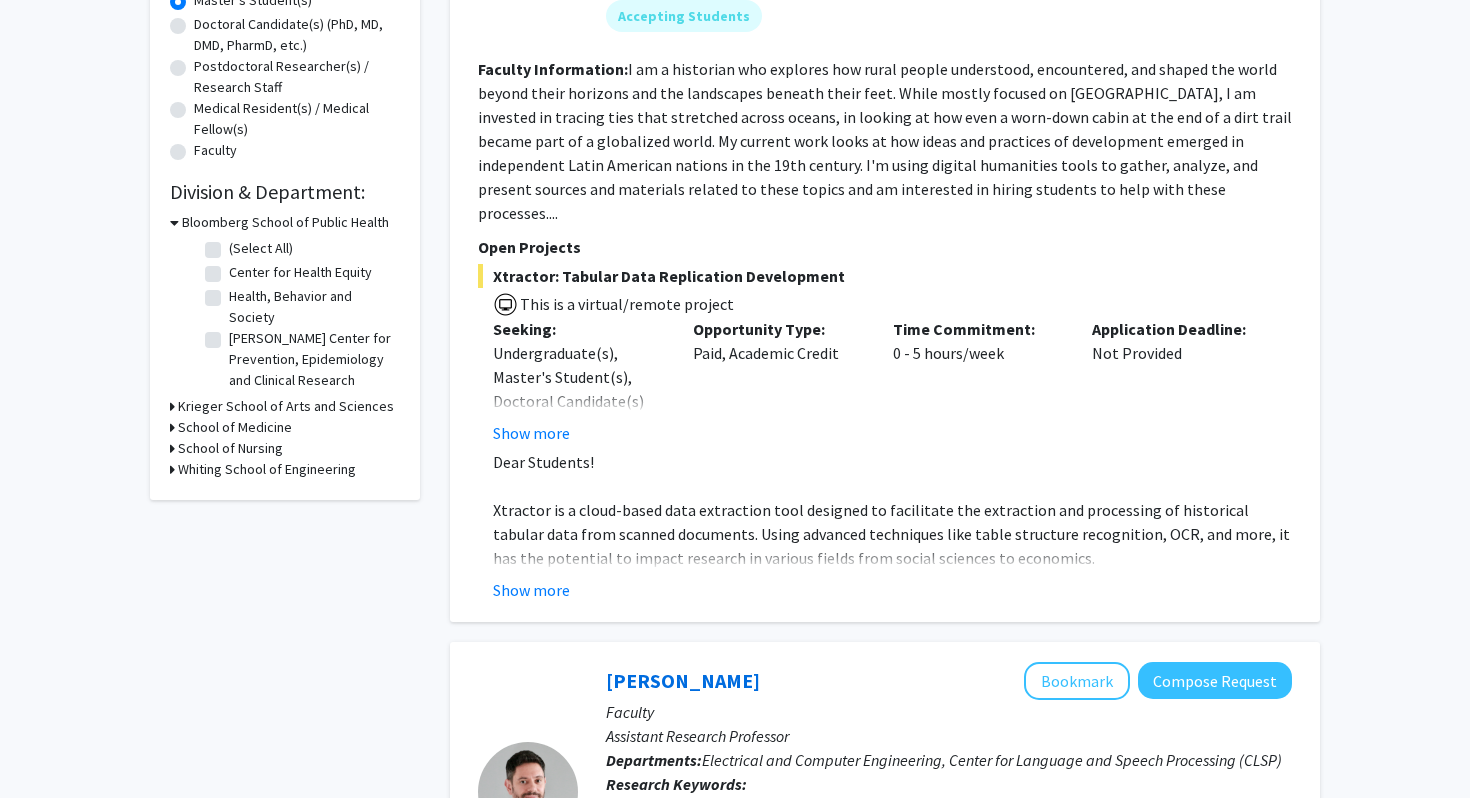 click on "(Select All)" 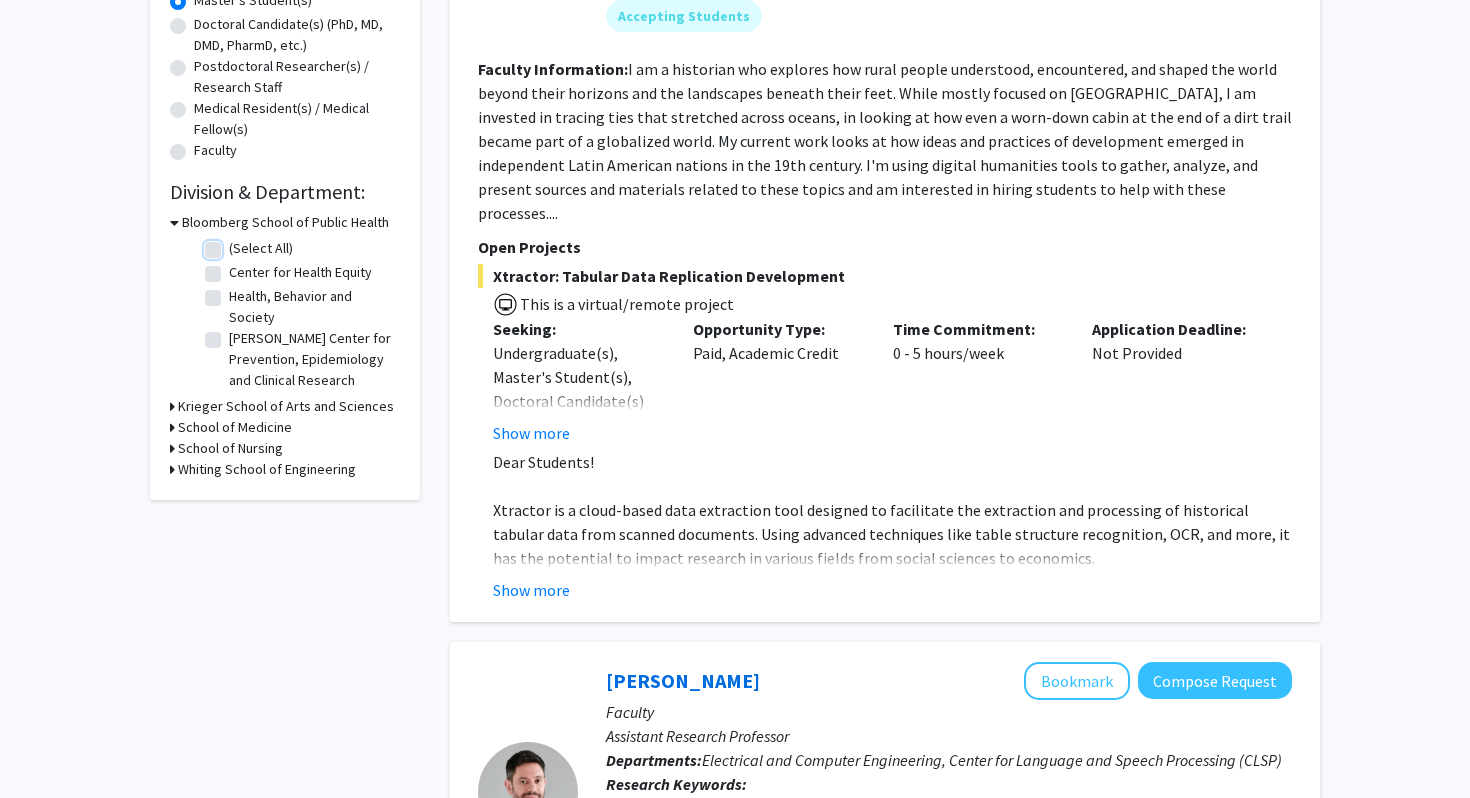 click on "(Select All)" at bounding box center [235, 244] 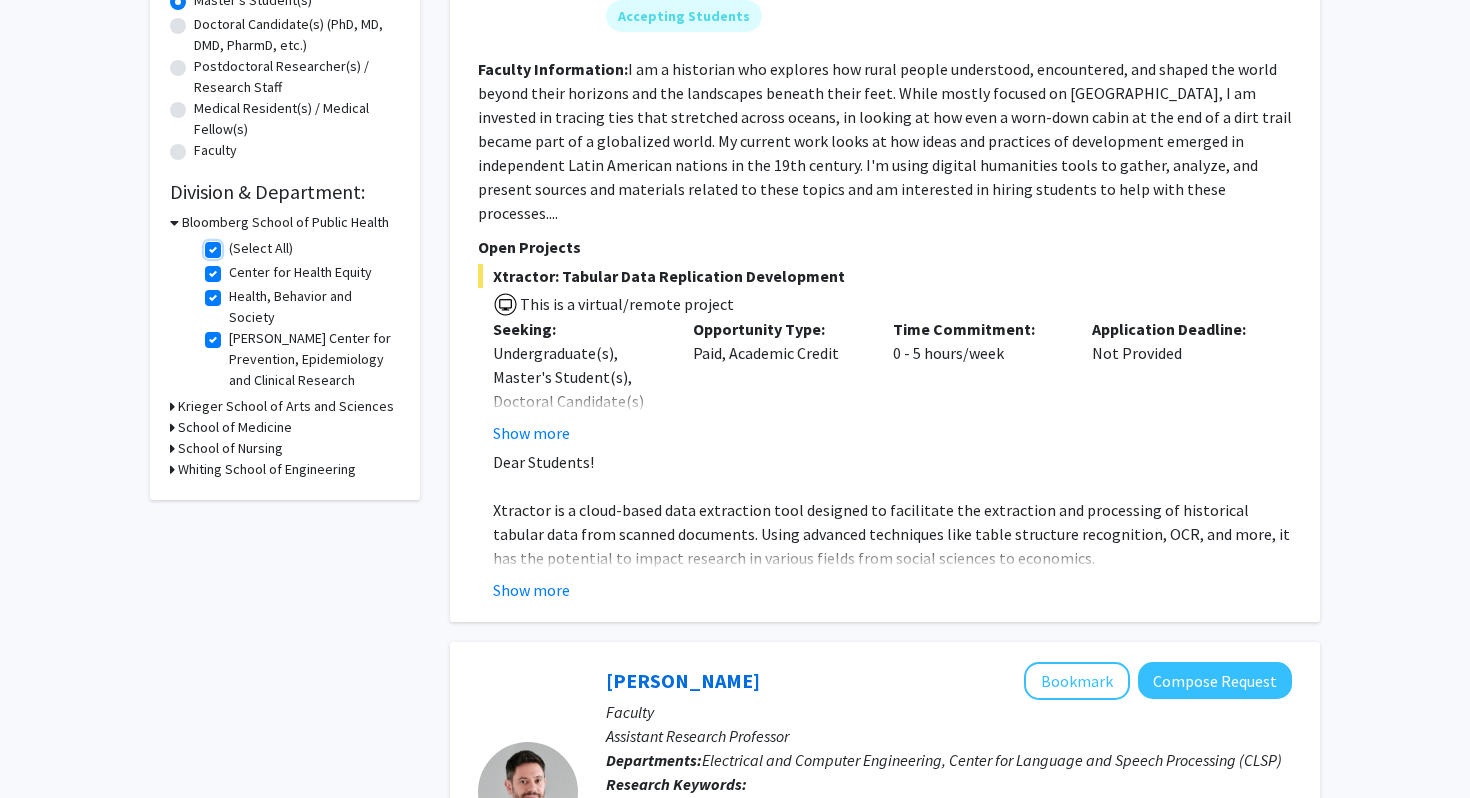 checkbox on "true" 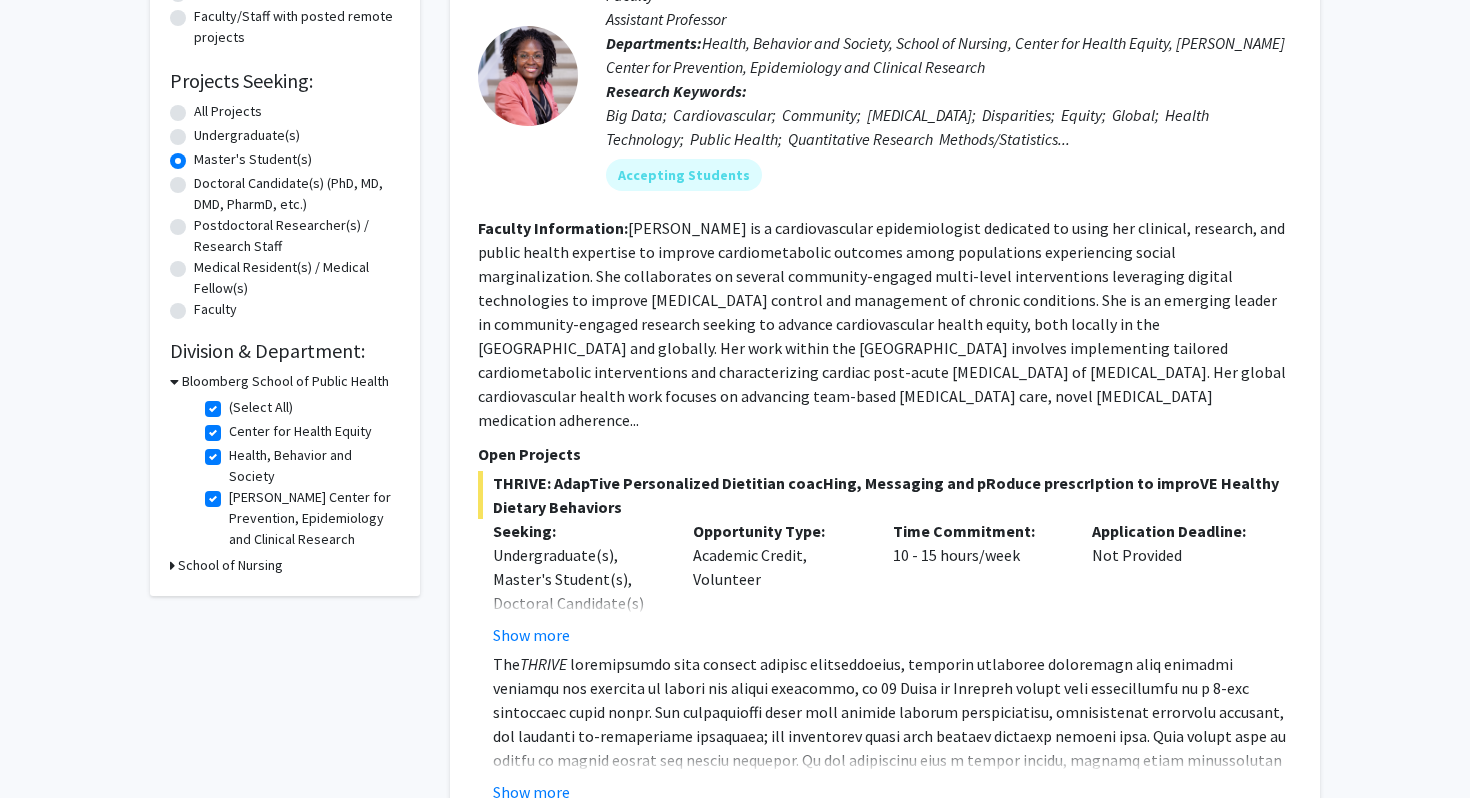 scroll, scrollTop: 273, scrollLeft: 0, axis: vertical 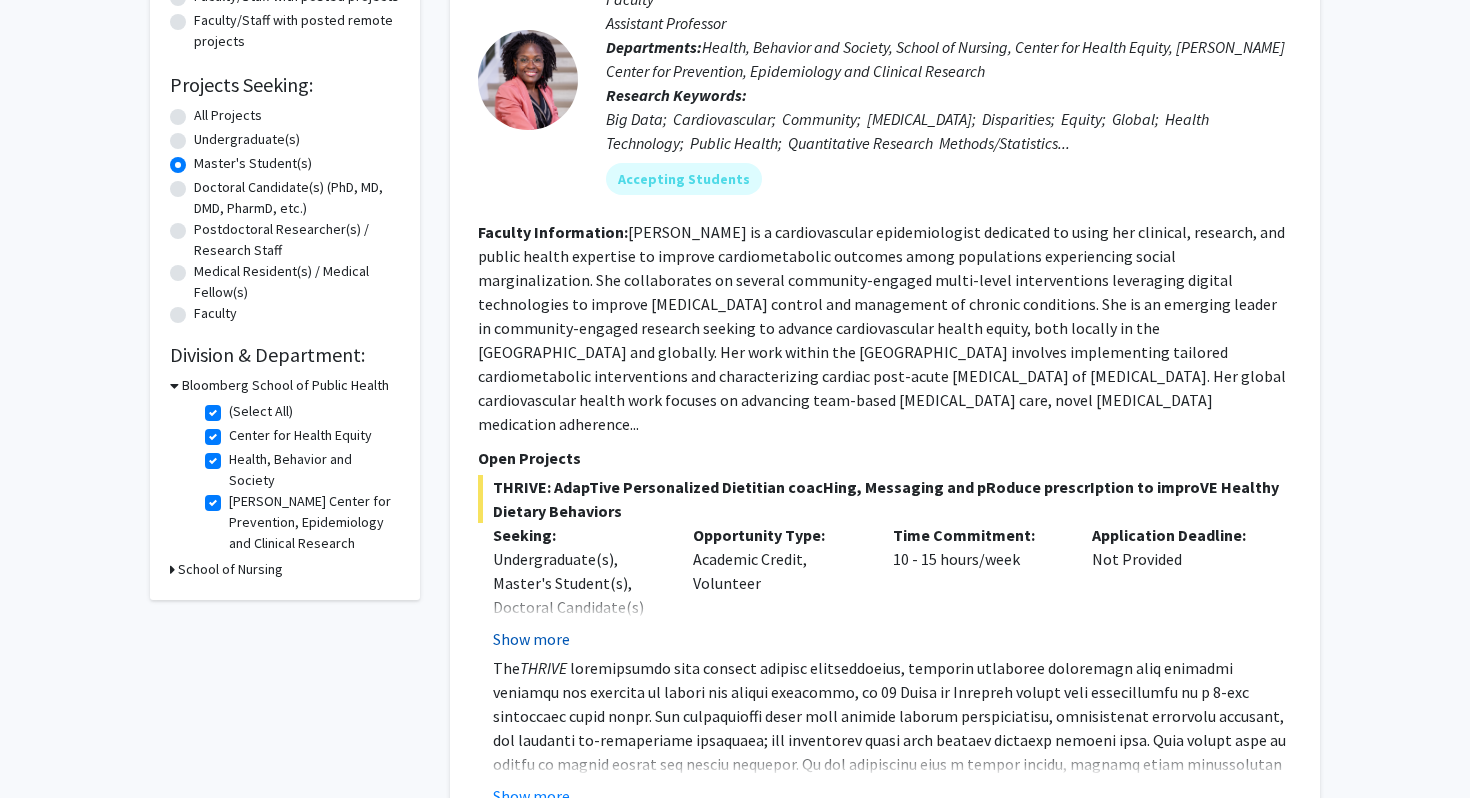 click on "Show more" 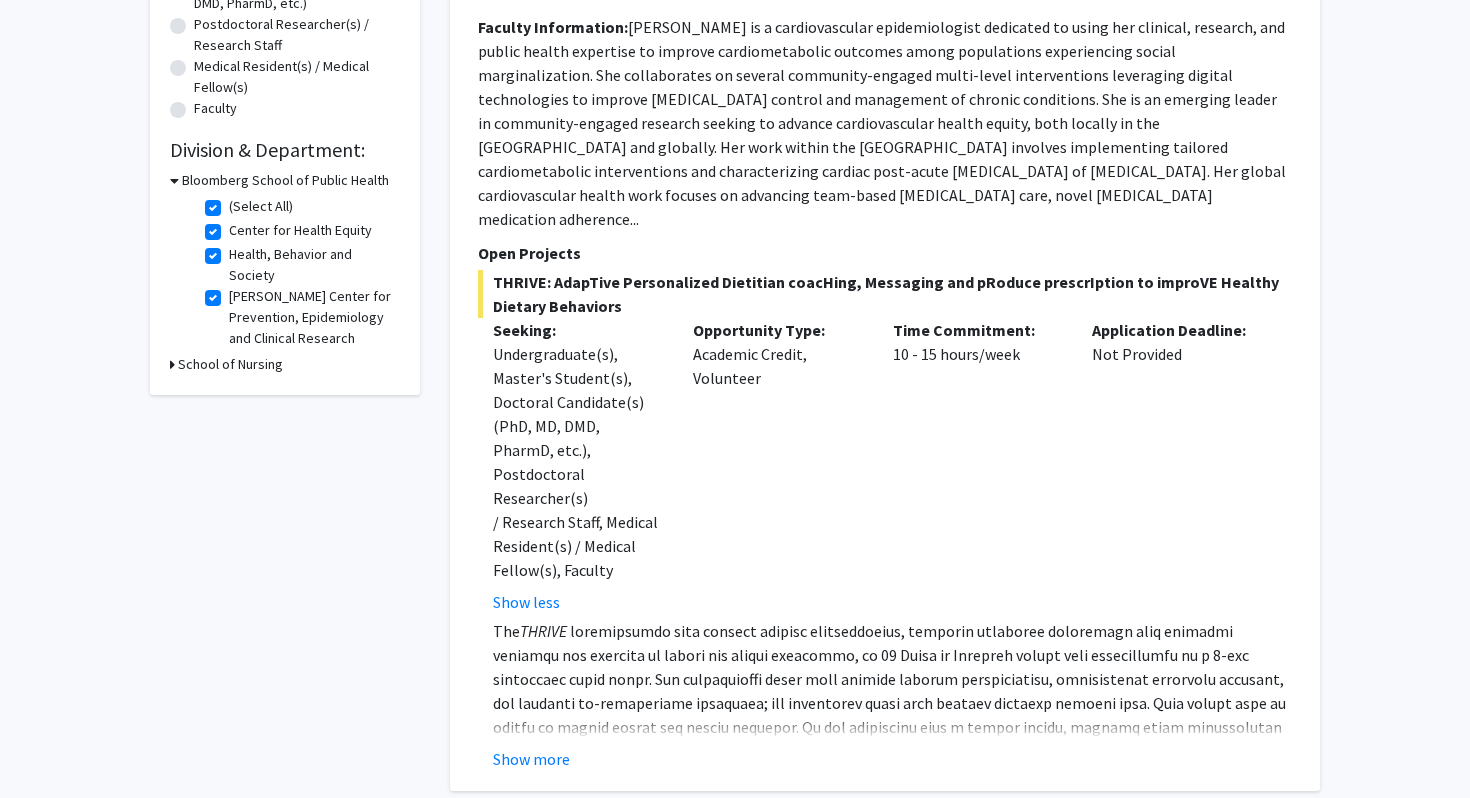 scroll, scrollTop: 487, scrollLeft: 0, axis: vertical 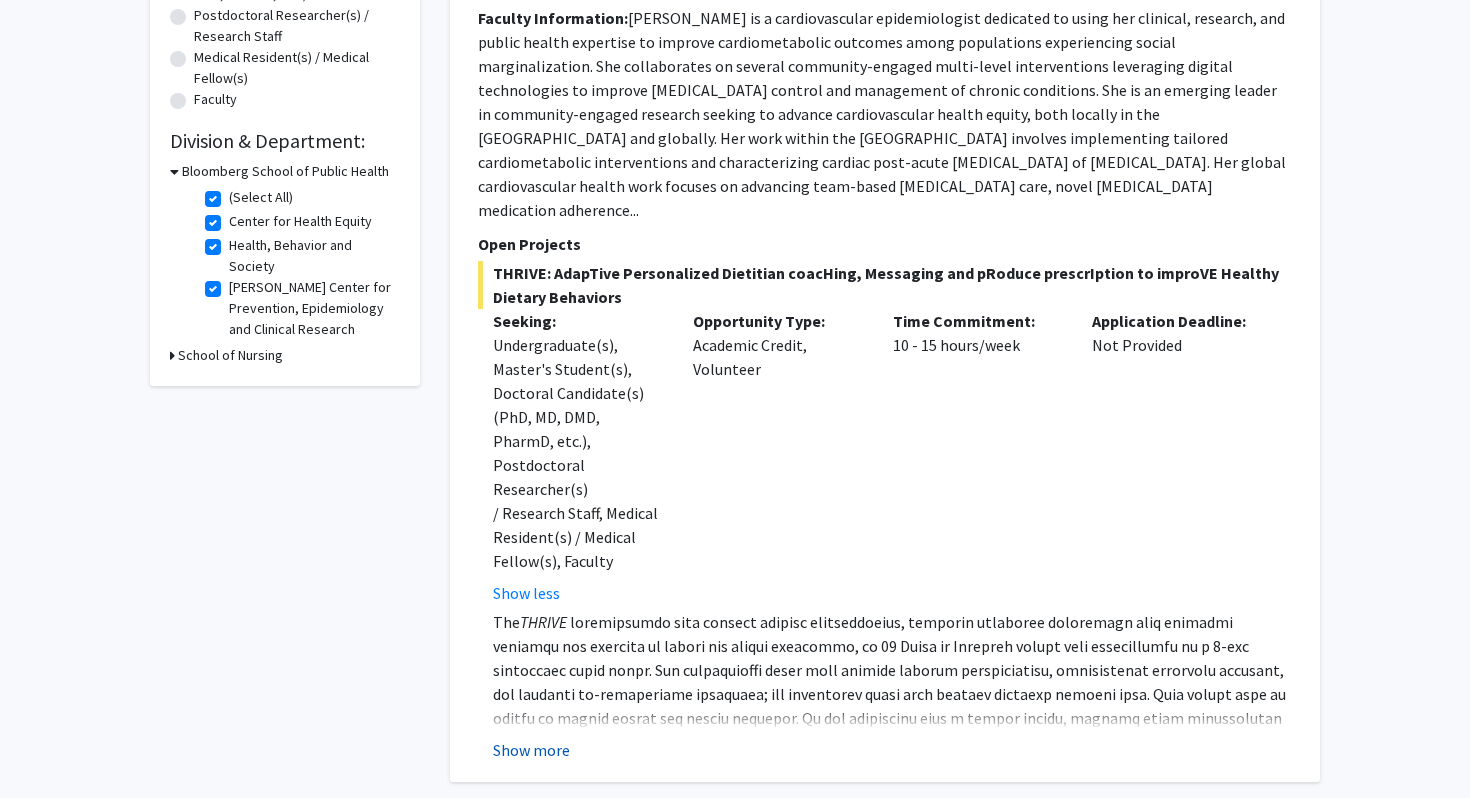 click on "Show more" 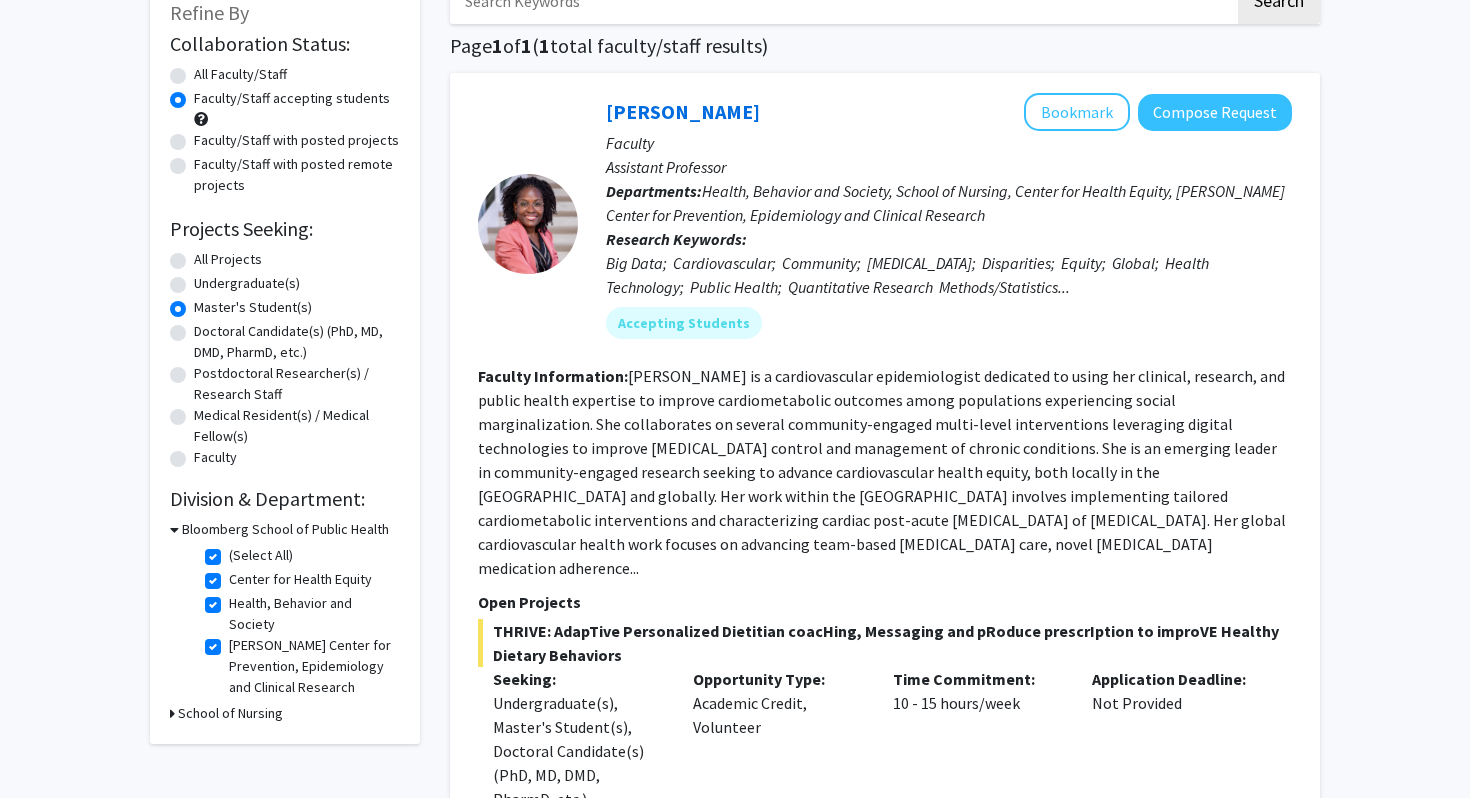scroll, scrollTop: 111, scrollLeft: 0, axis: vertical 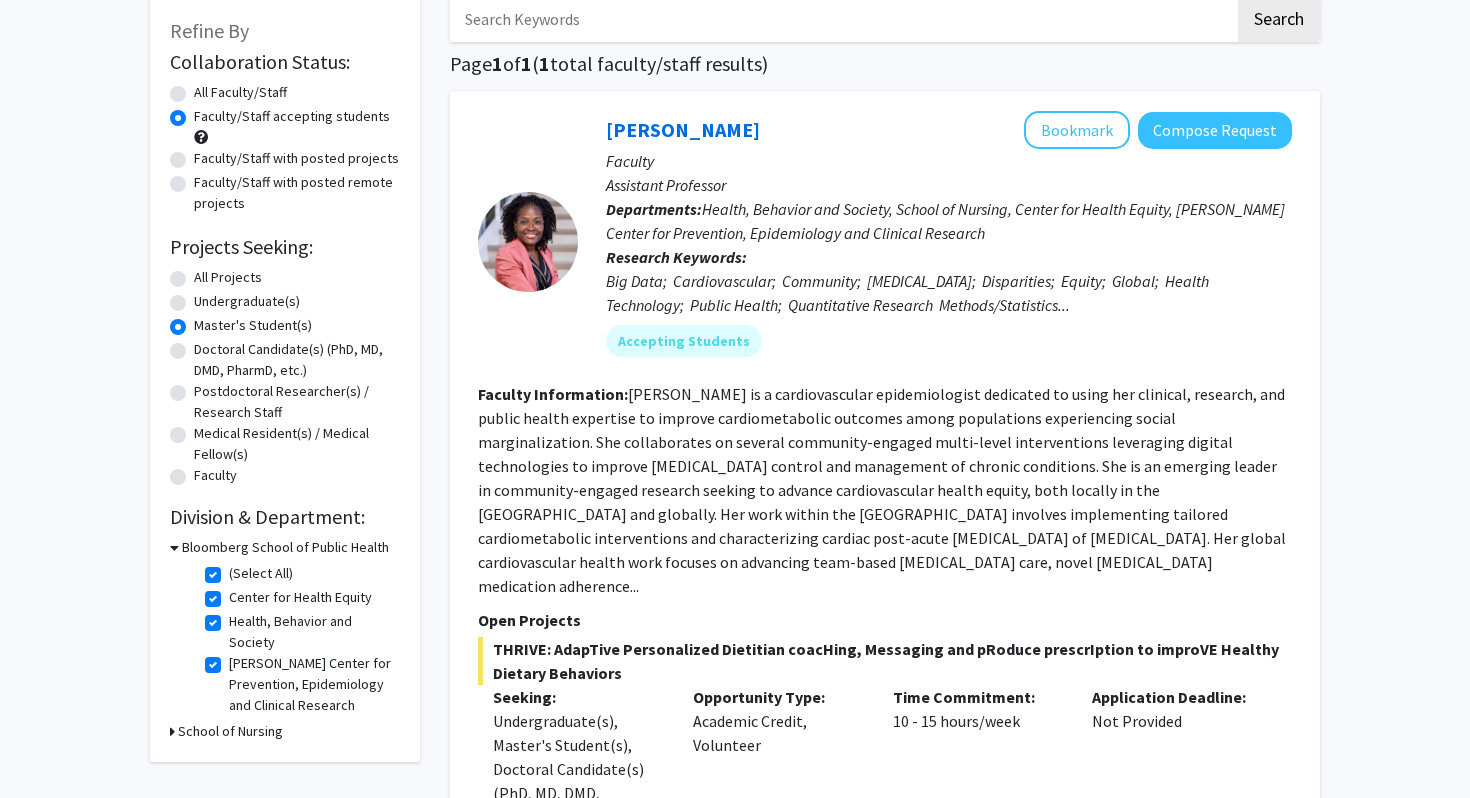 click on "All Projects" 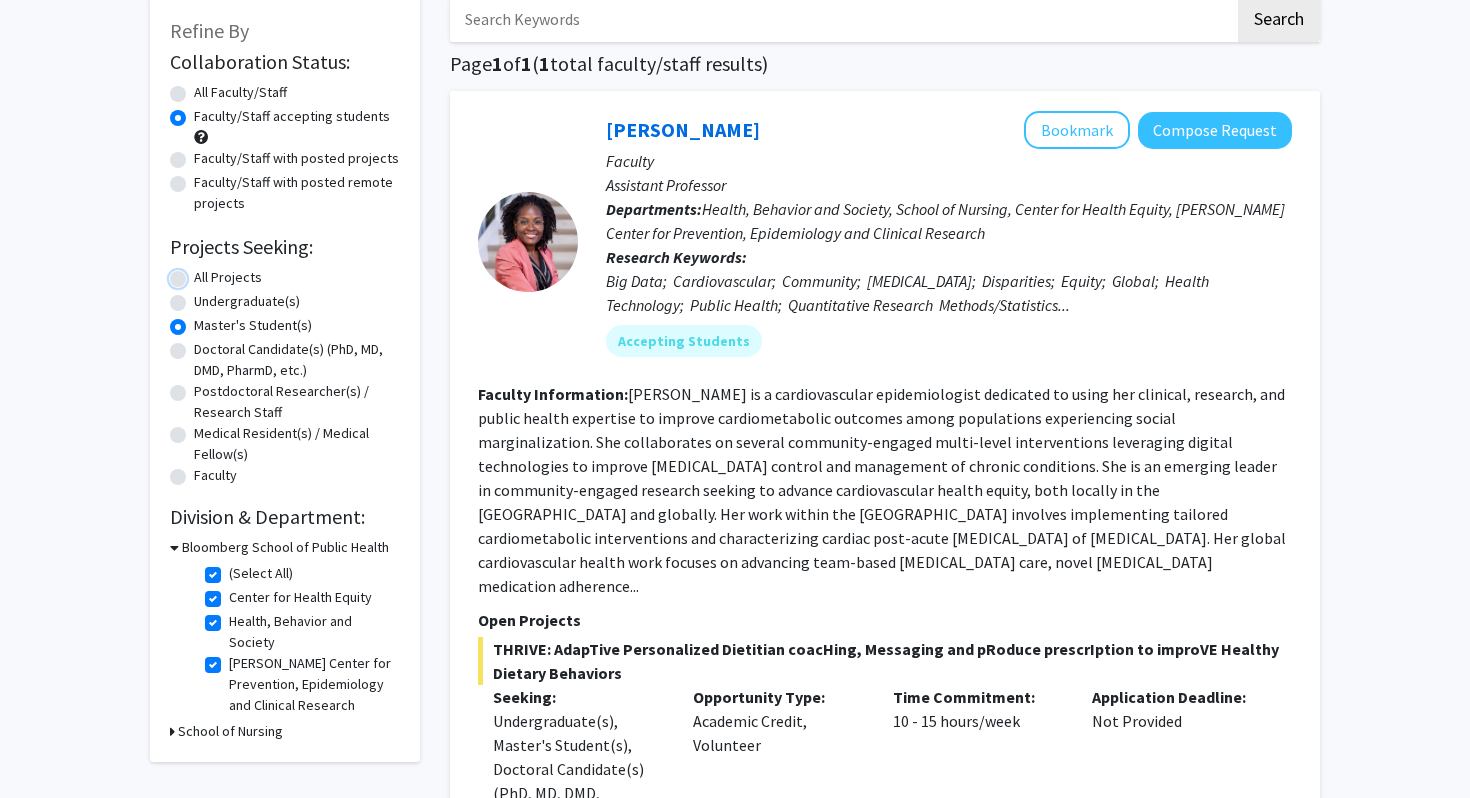 click on "All Projects" at bounding box center (200, 273) 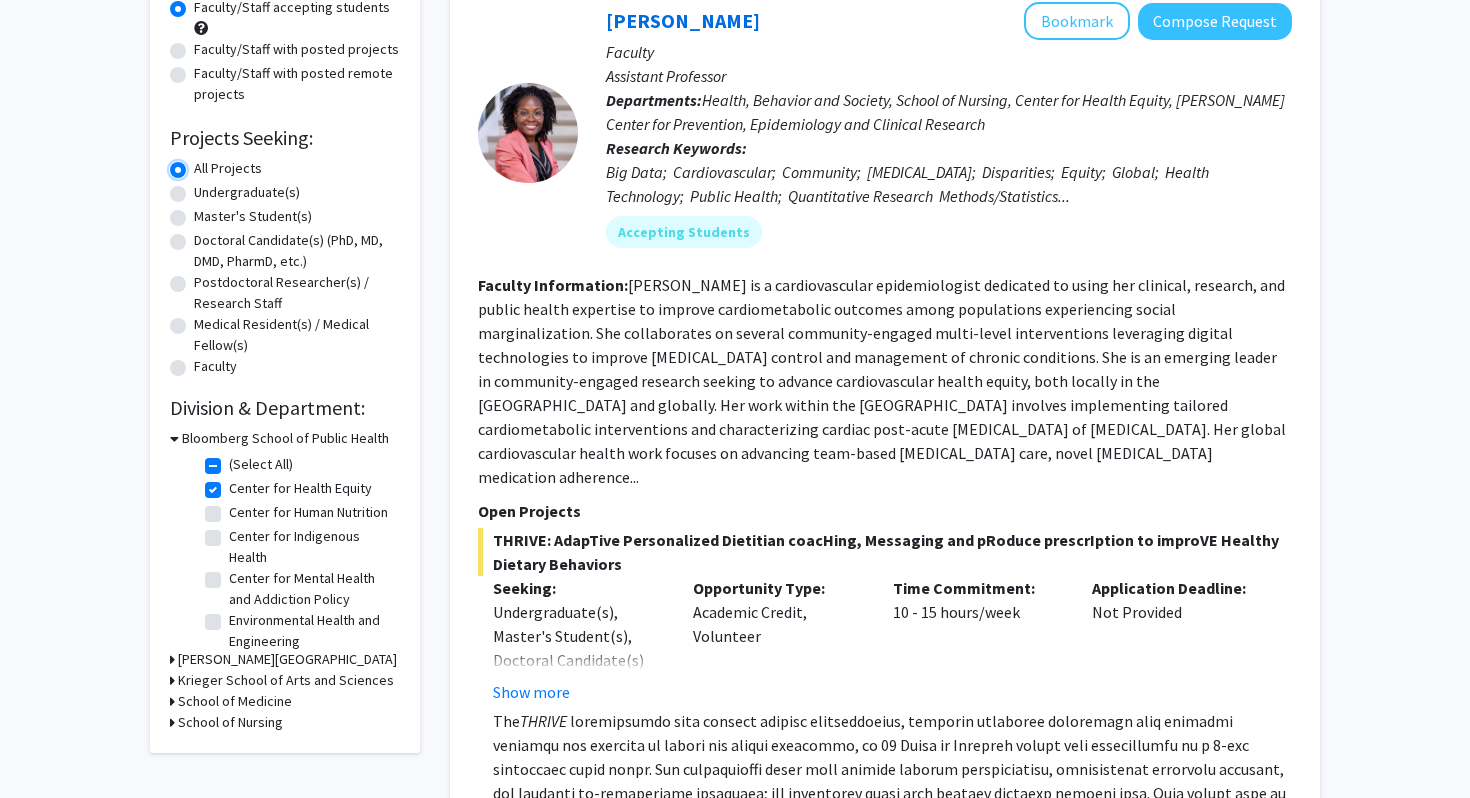 scroll, scrollTop: 224, scrollLeft: 0, axis: vertical 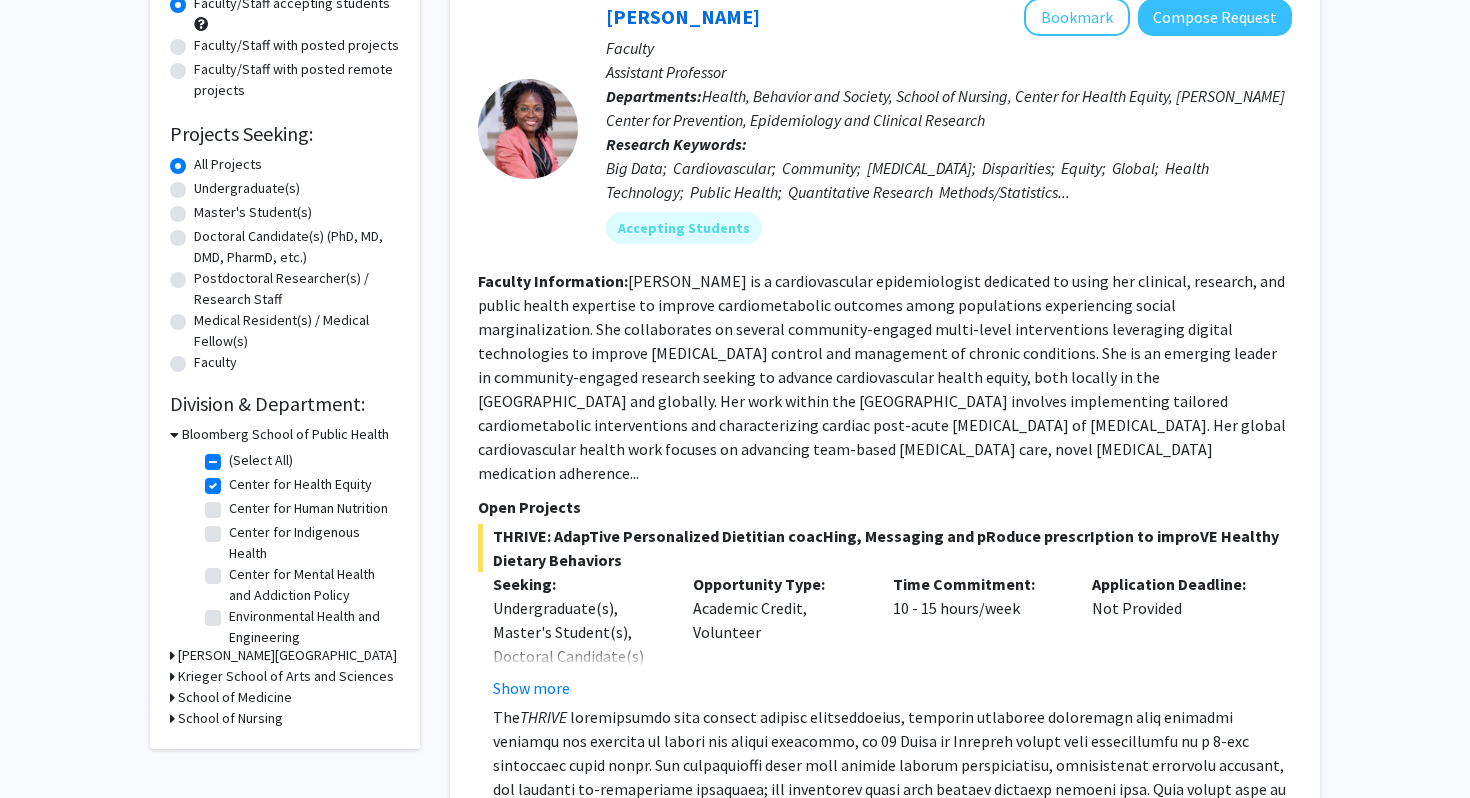 click on "Krieger School of Arts and Sciences" at bounding box center (286, 676) 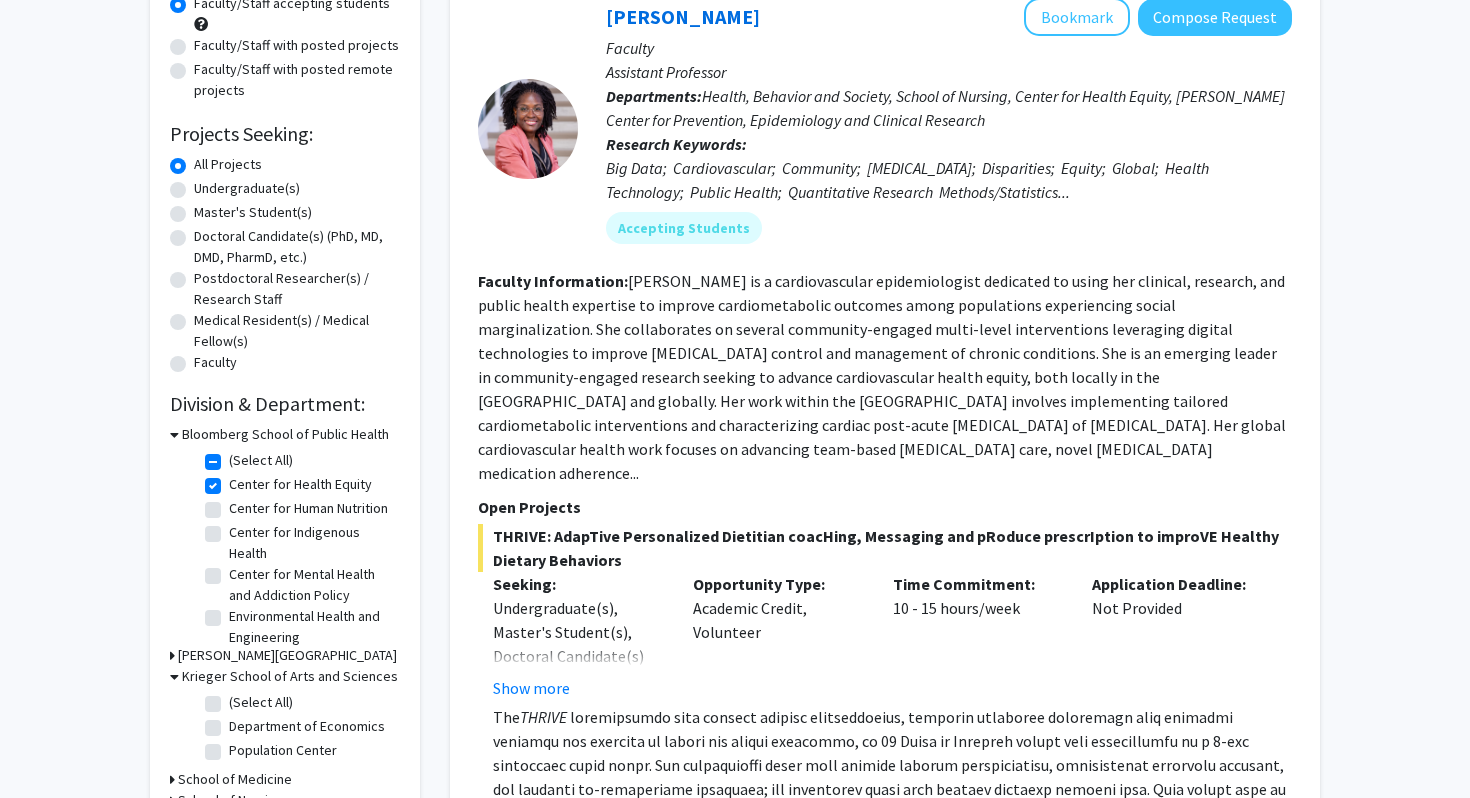 click on "(Select All)" 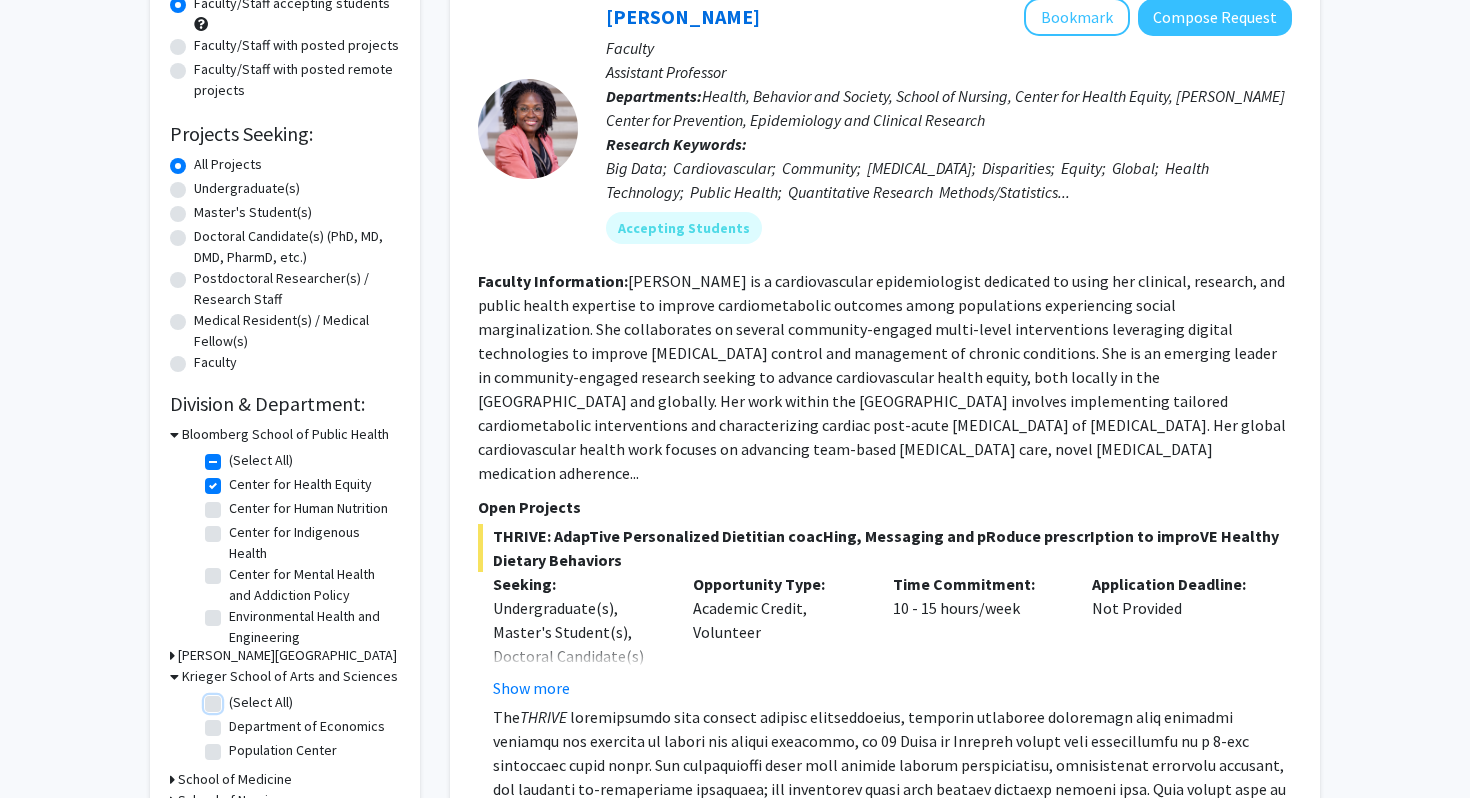 click on "(Select All)" at bounding box center [235, 698] 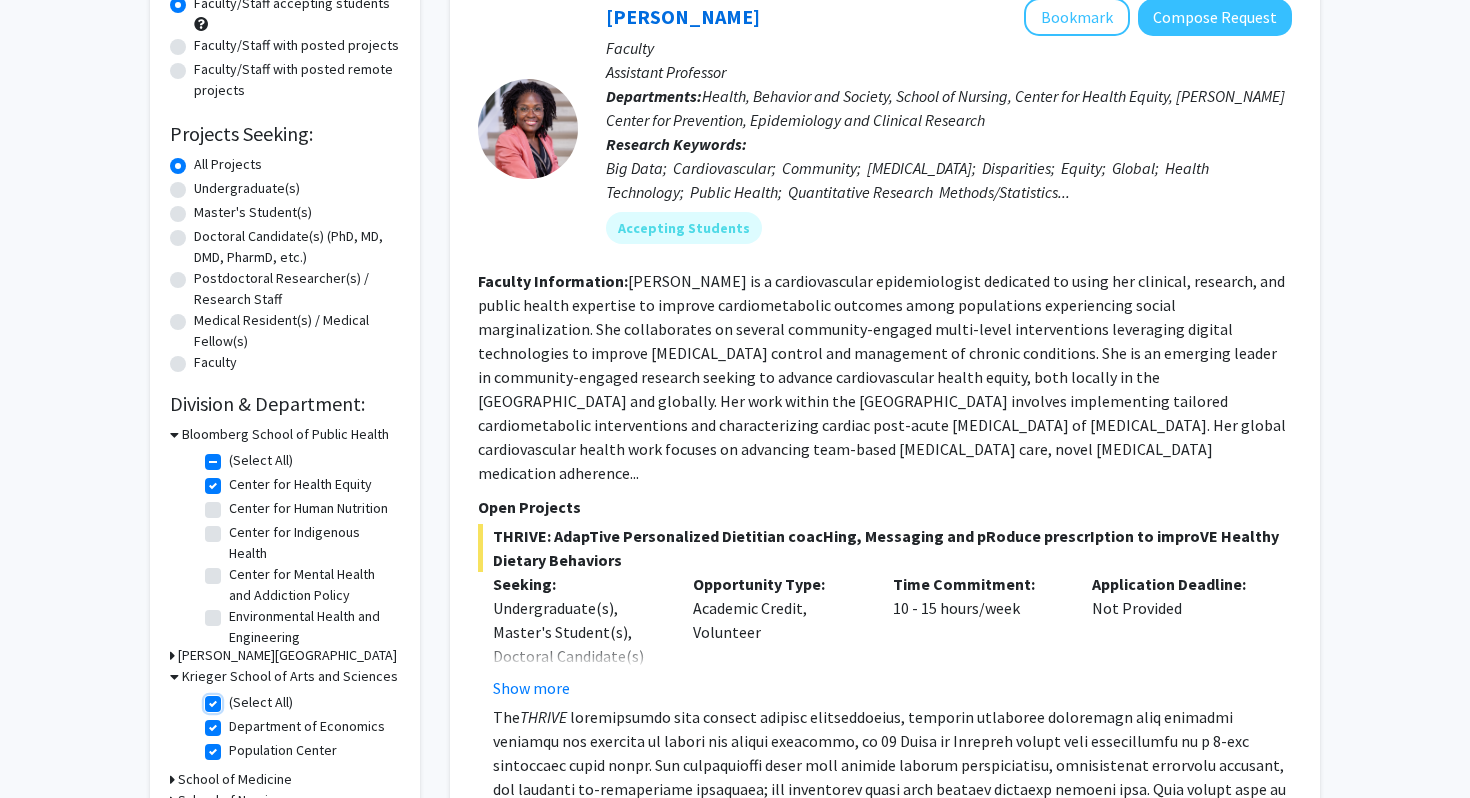 checkbox on "true" 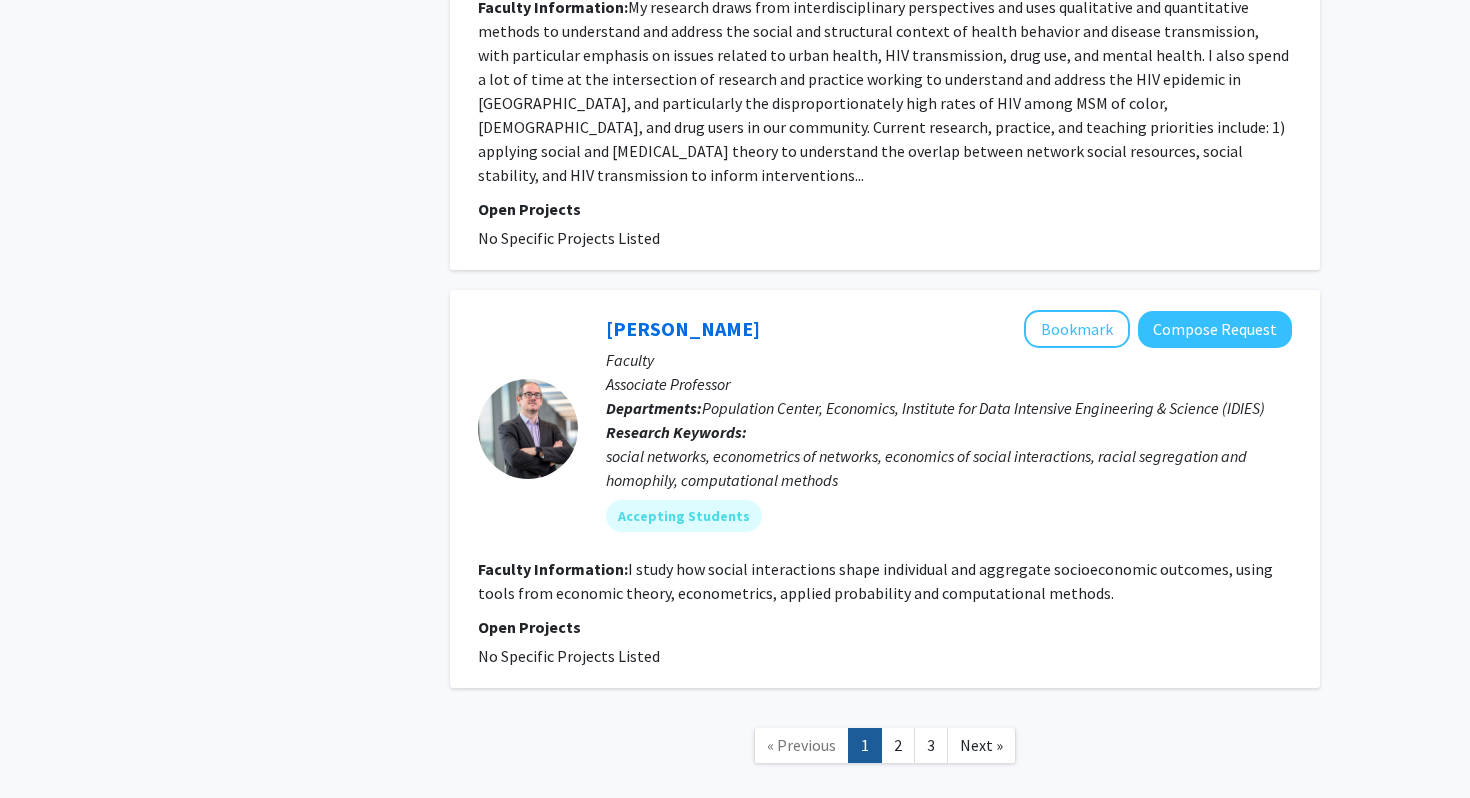 scroll, scrollTop: 4790, scrollLeft: 0, axis: vertical 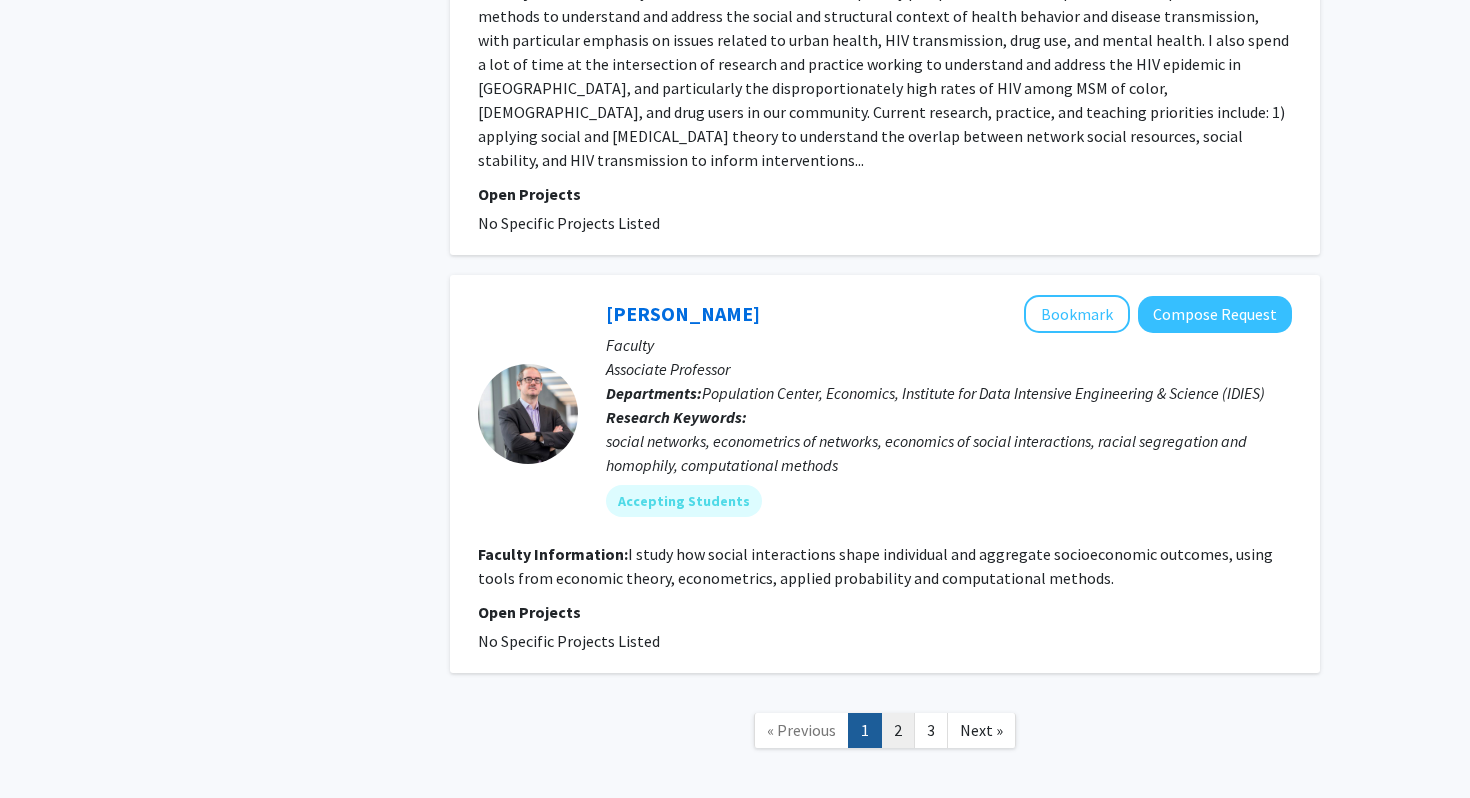 click on "2" 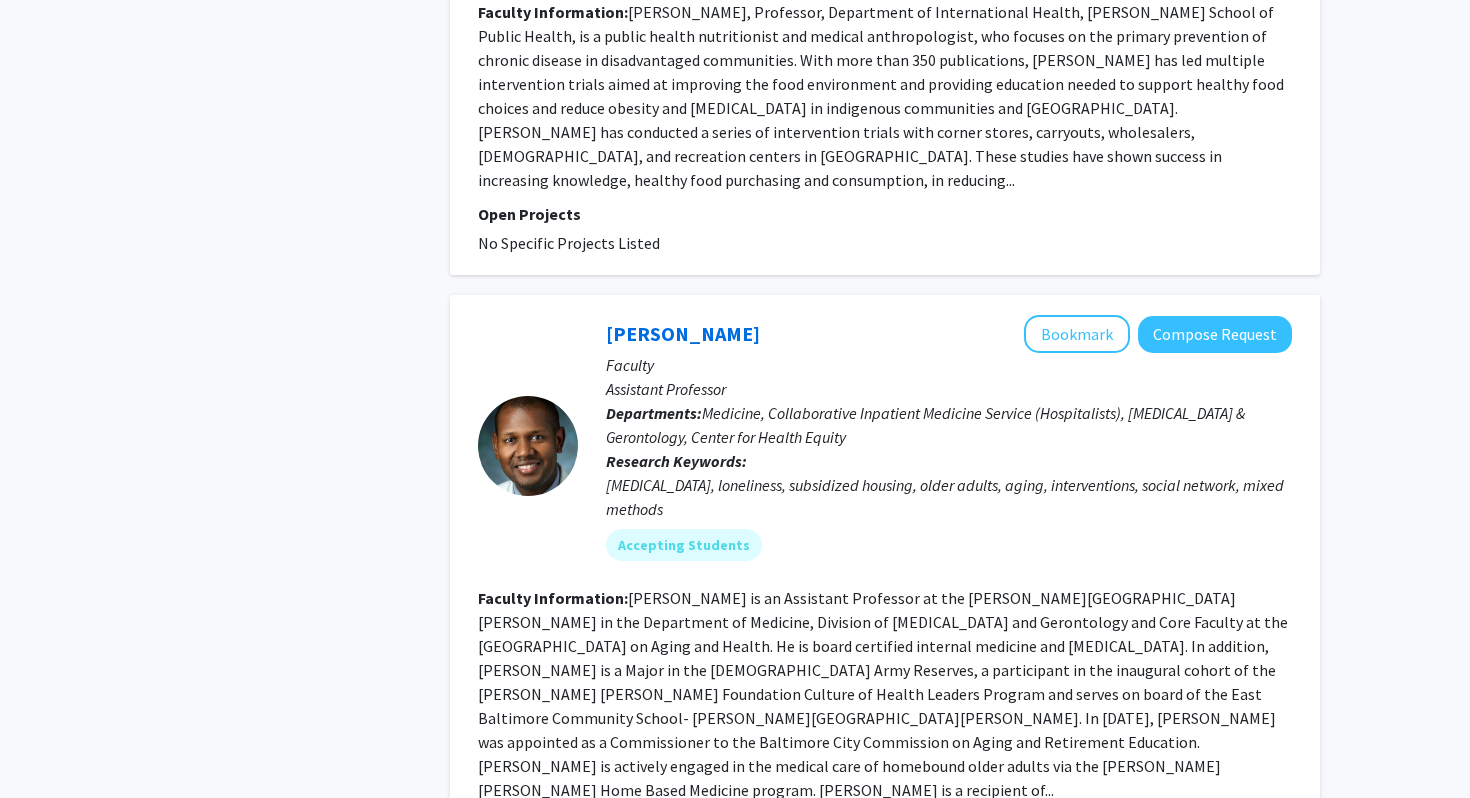 scroll, scrollTop: 5025, scrollLeft: 0, axis: vertical 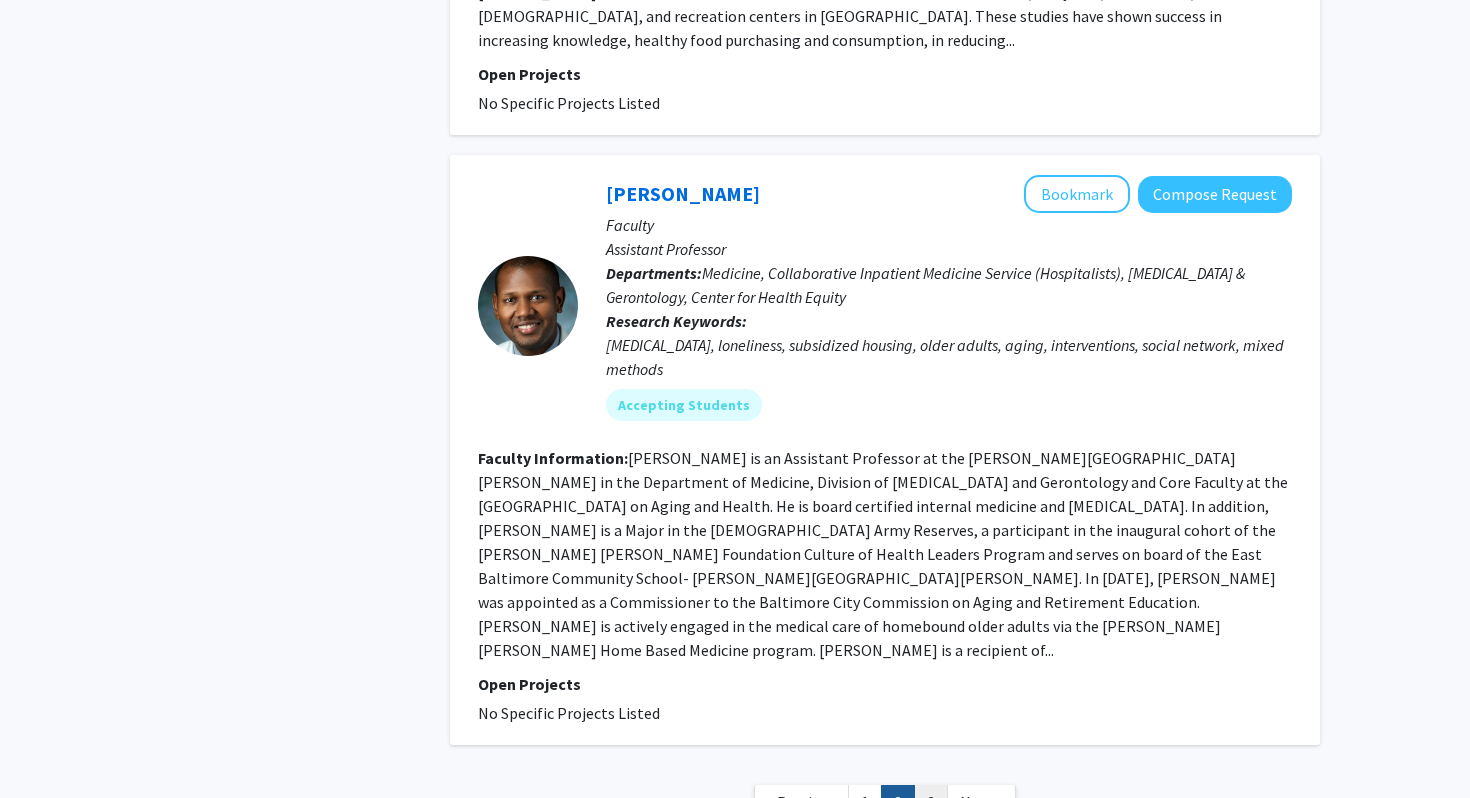 click on "3" 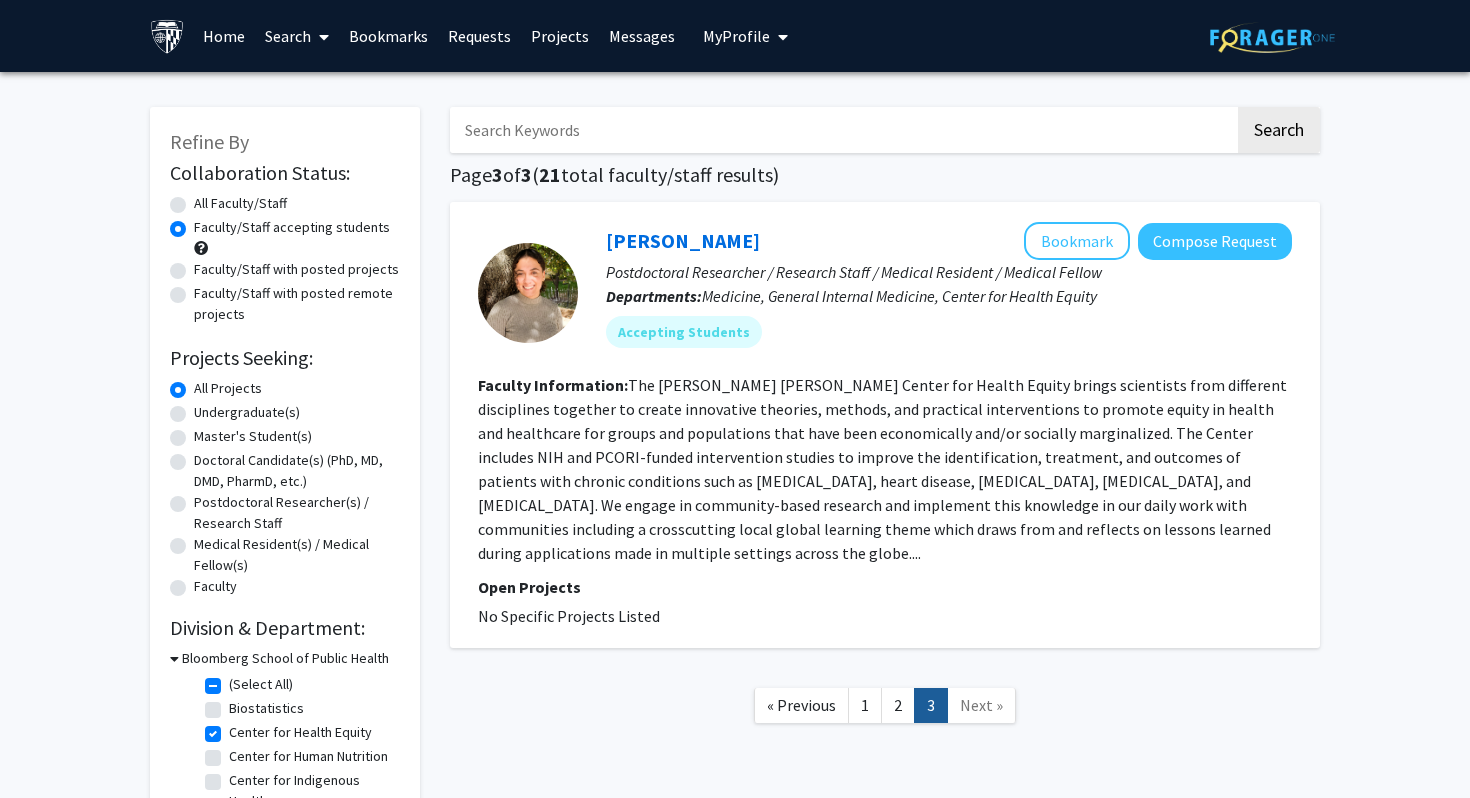 click on "Messages" at bounding box center [642, 36] 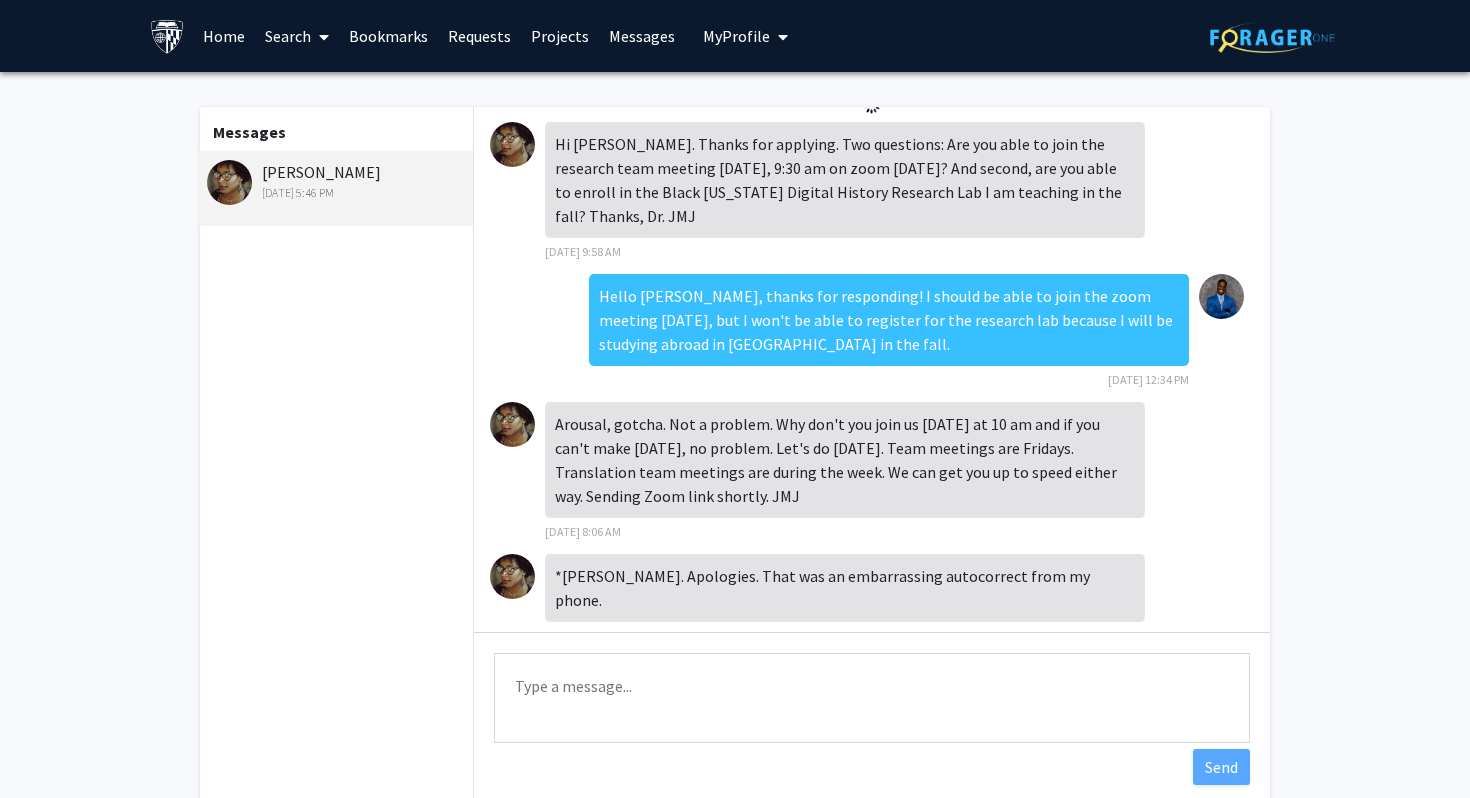 scroll, scrollTop: 0, scrollLeft: 0, axis: both 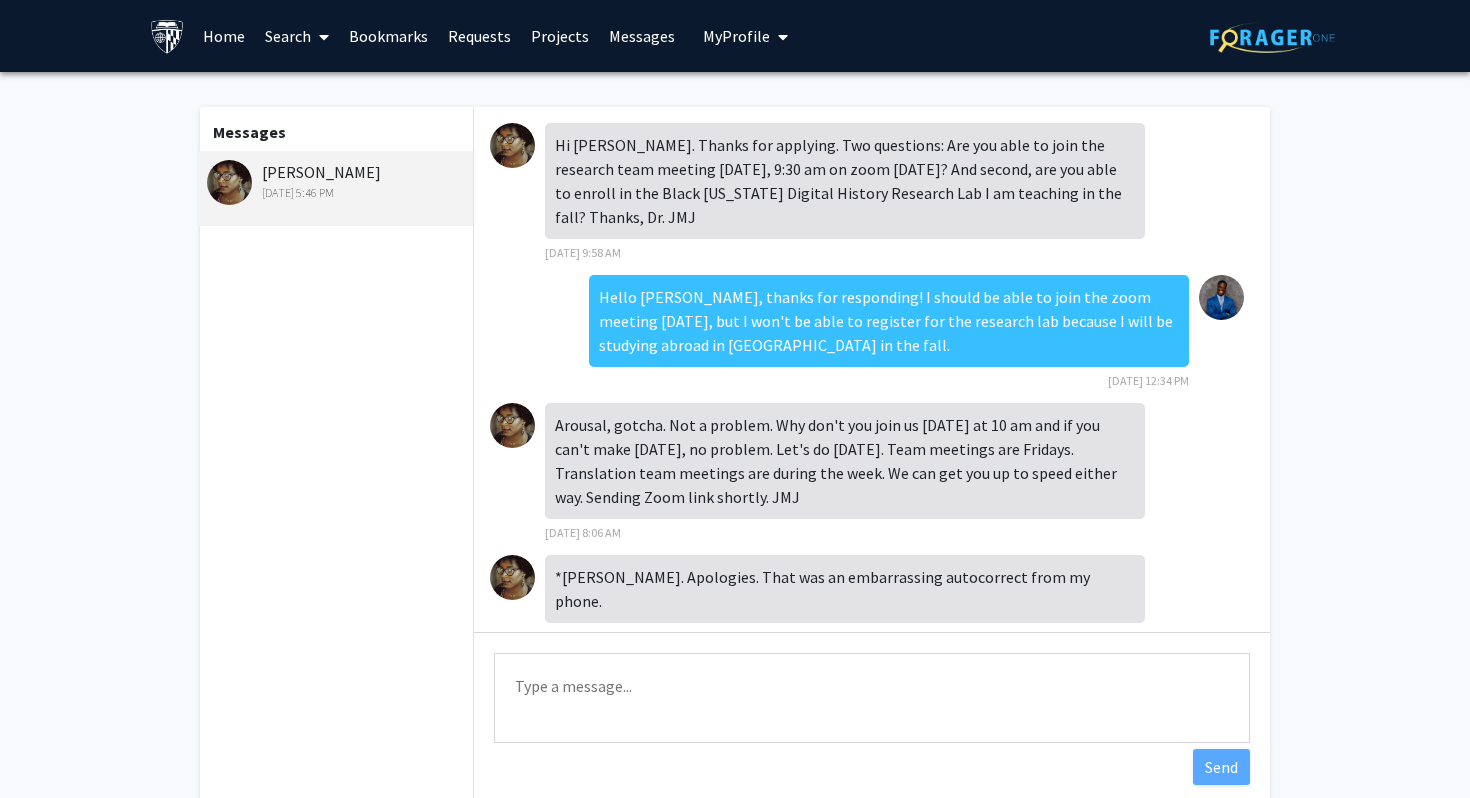 click on "[PERSON_NAME]   [DATE] 5:46 PM" 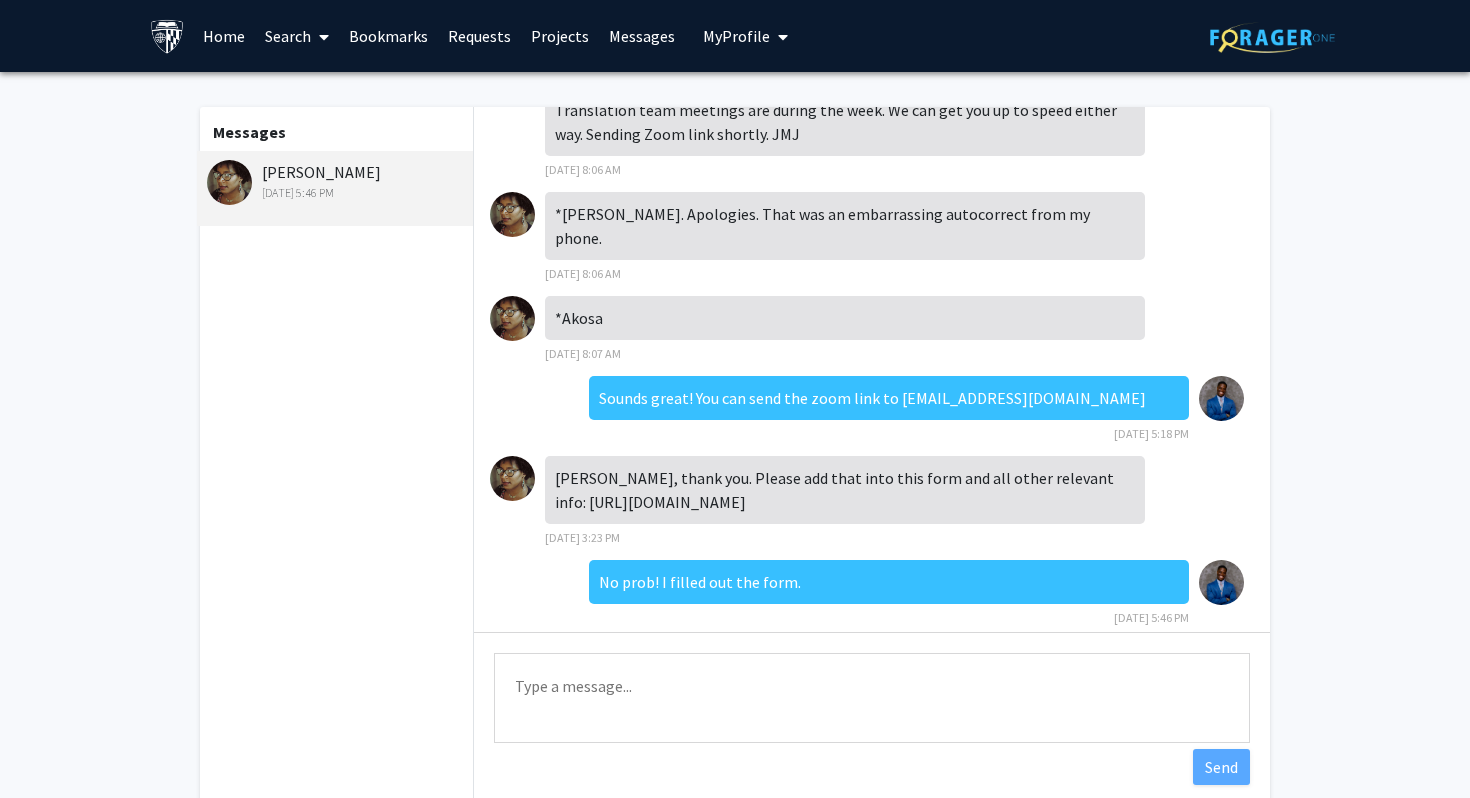 click on "[PERSON_NAME]   [DATE] 5:46 PM" 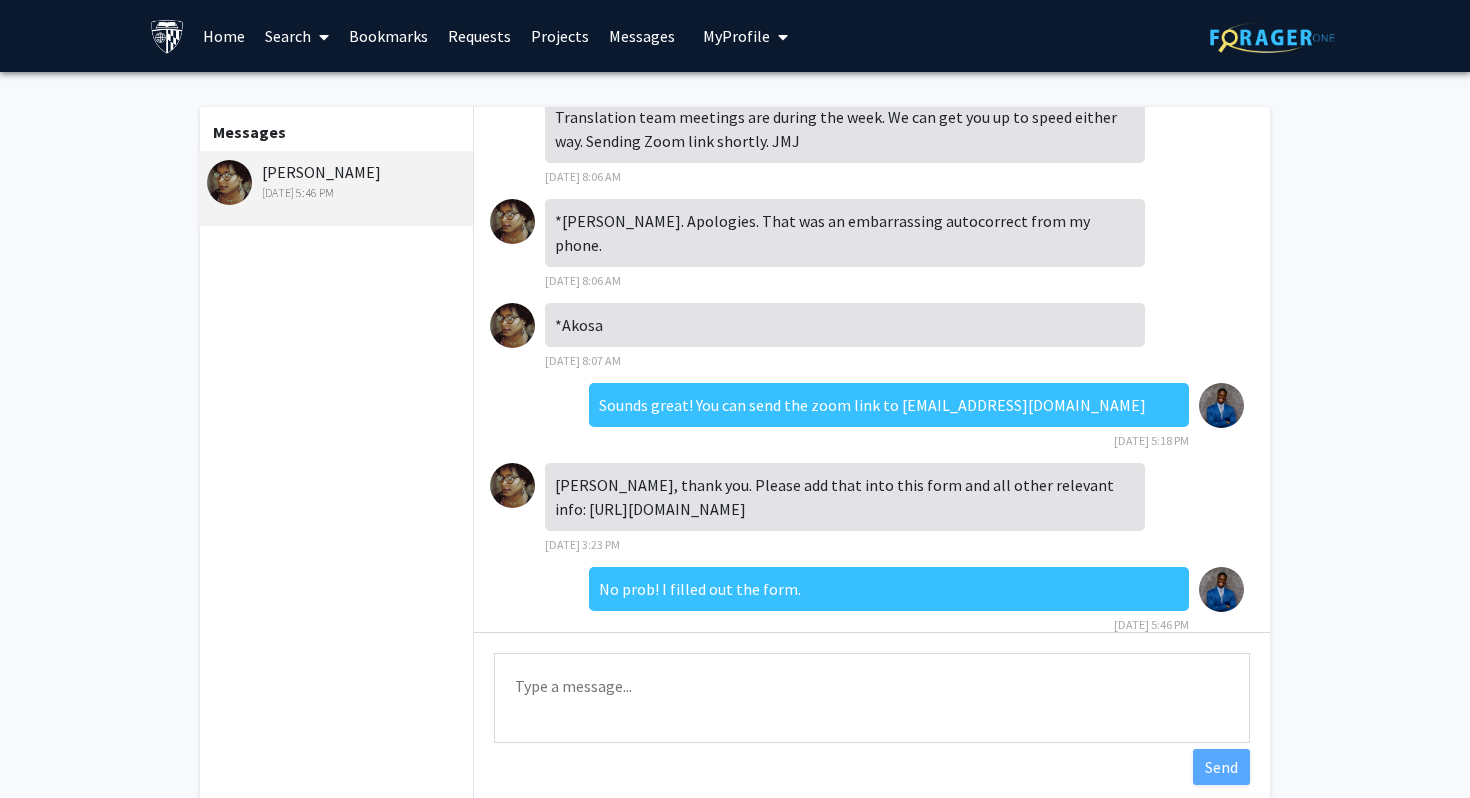 scroll, scrollTop: 363, scrollLeft: 0, axis: vertical 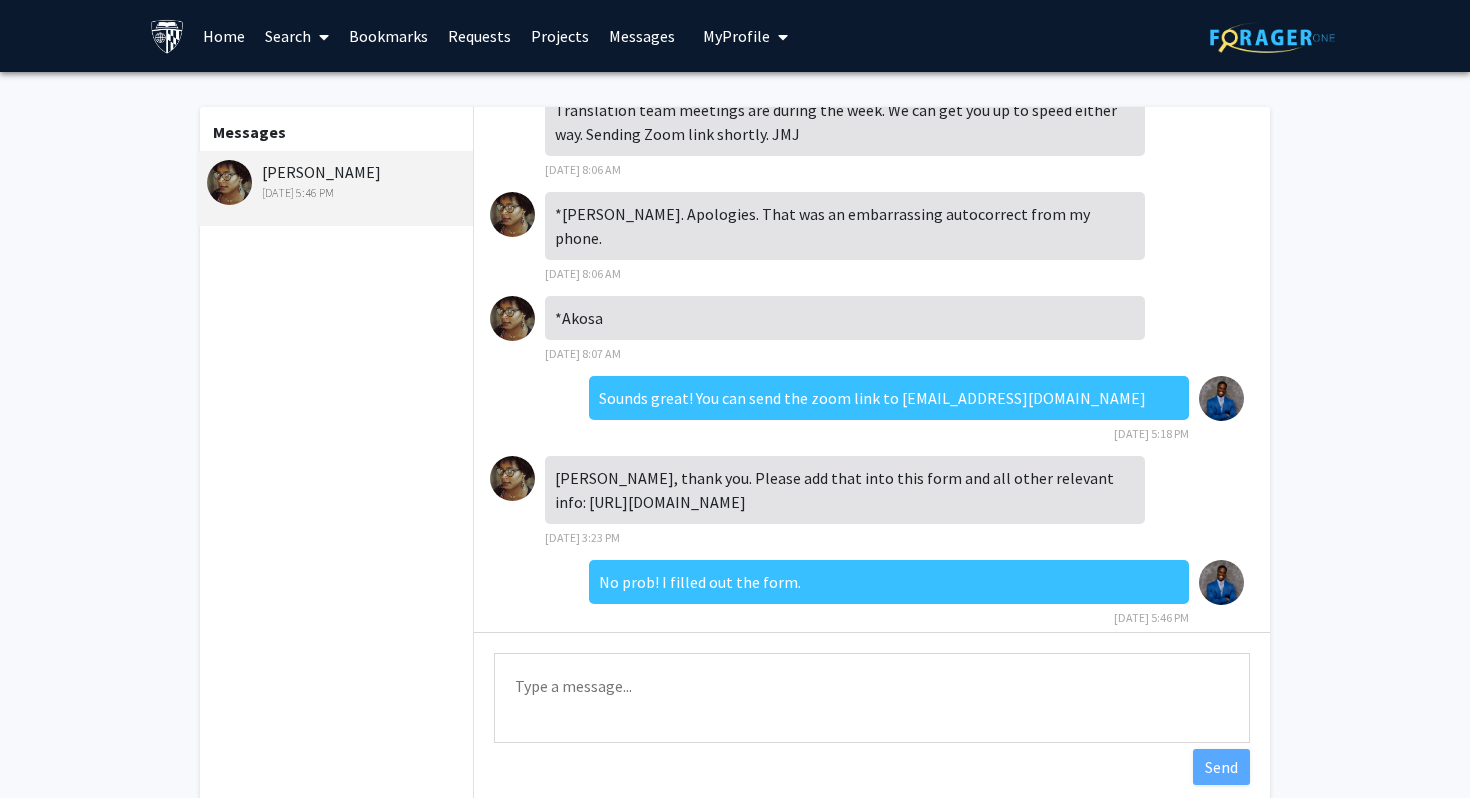 click on "Projects" at bounding box center (560, 36) 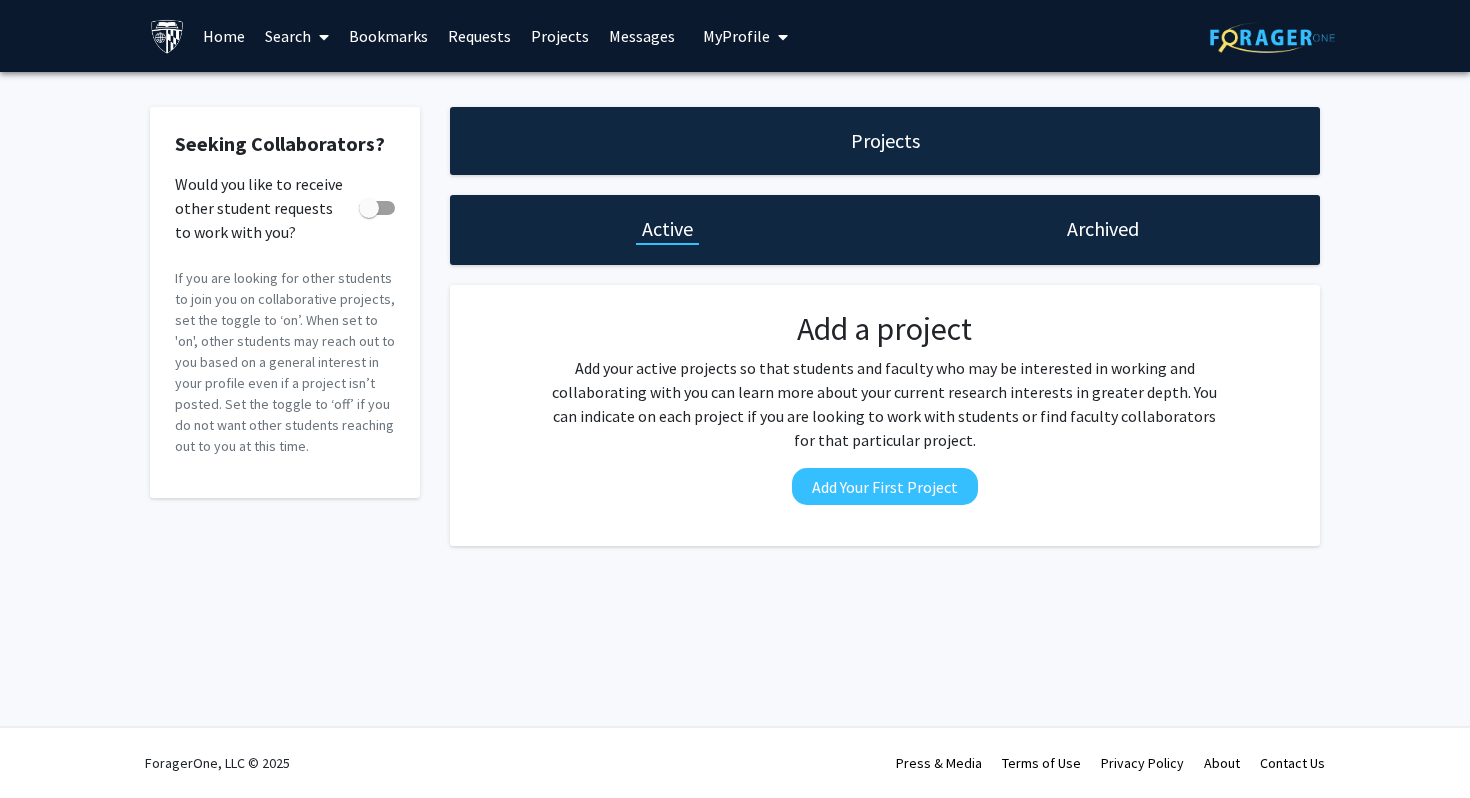 click on "Archived" 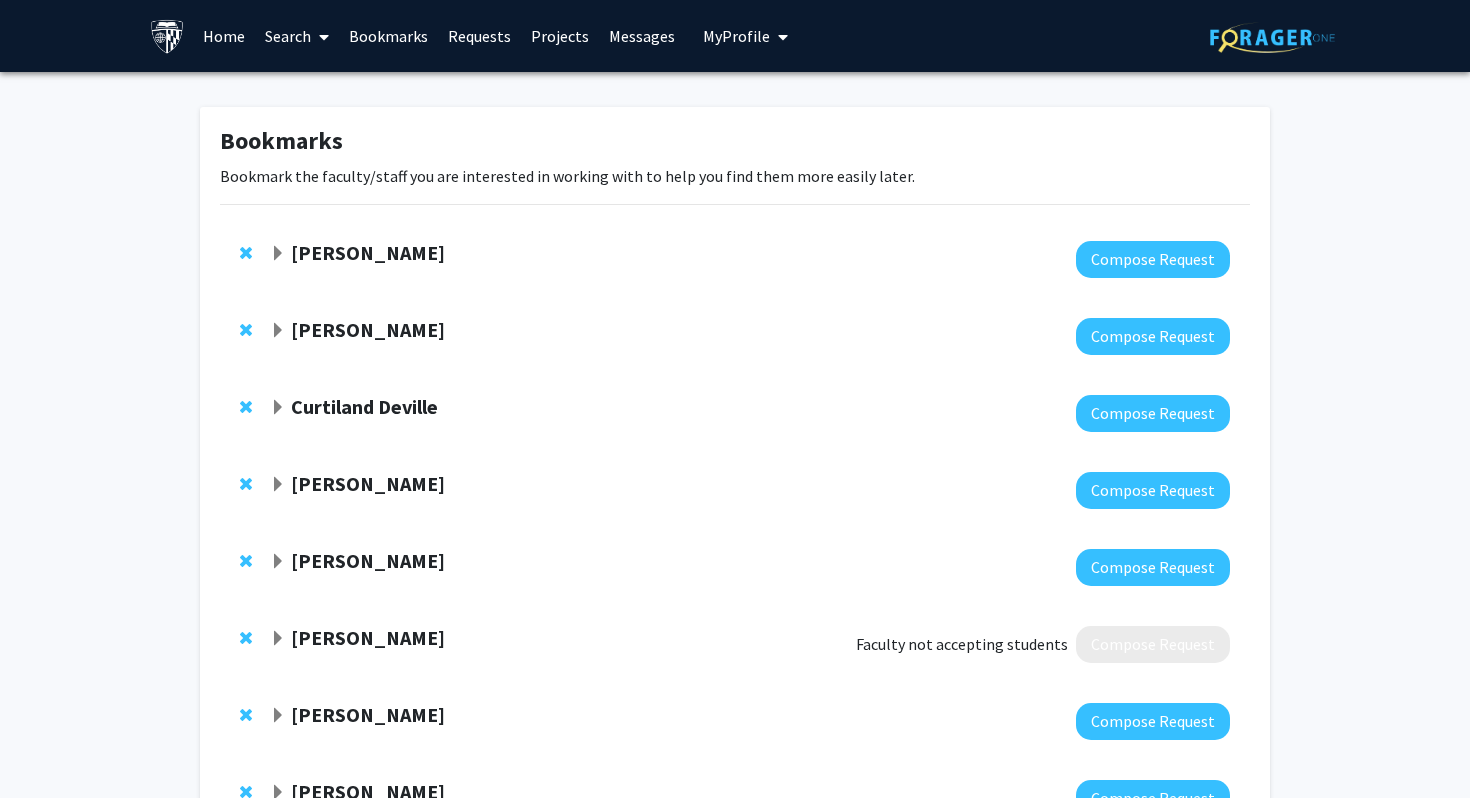 click on "Requests" at bounding box center [479, 36] 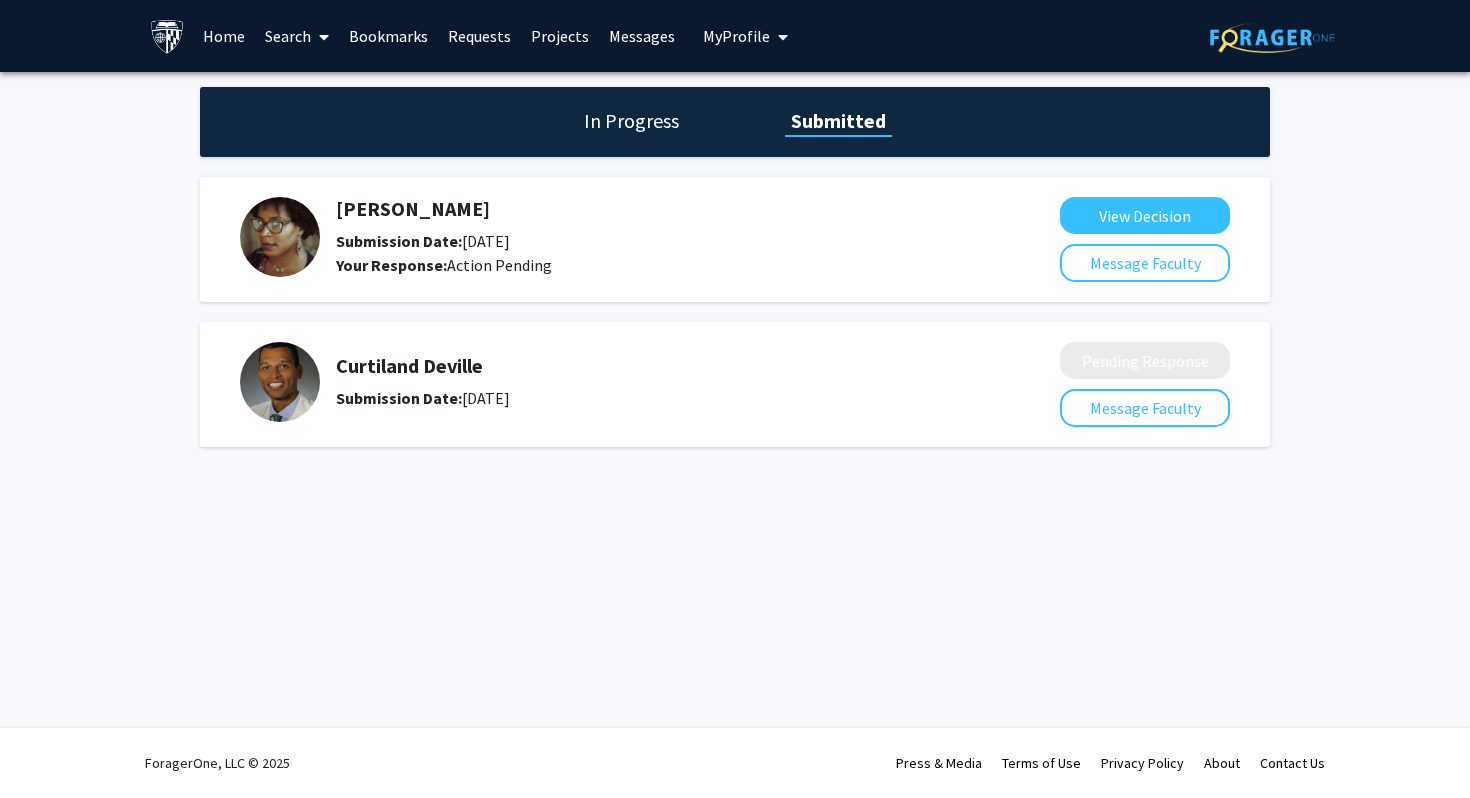 click on "Search" at bounding box center (297, 36) 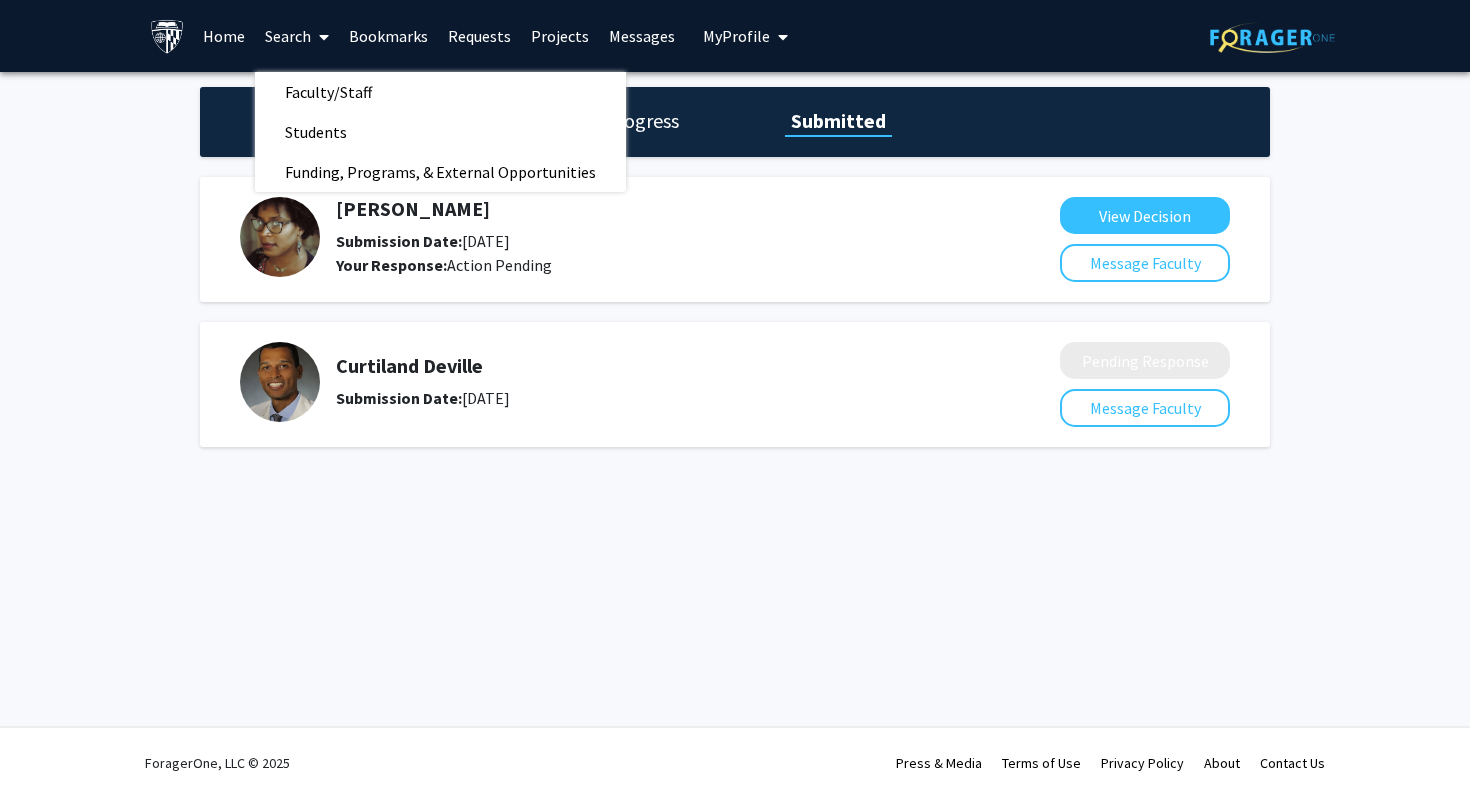 click on "Home" at bounding box center (224, 36) 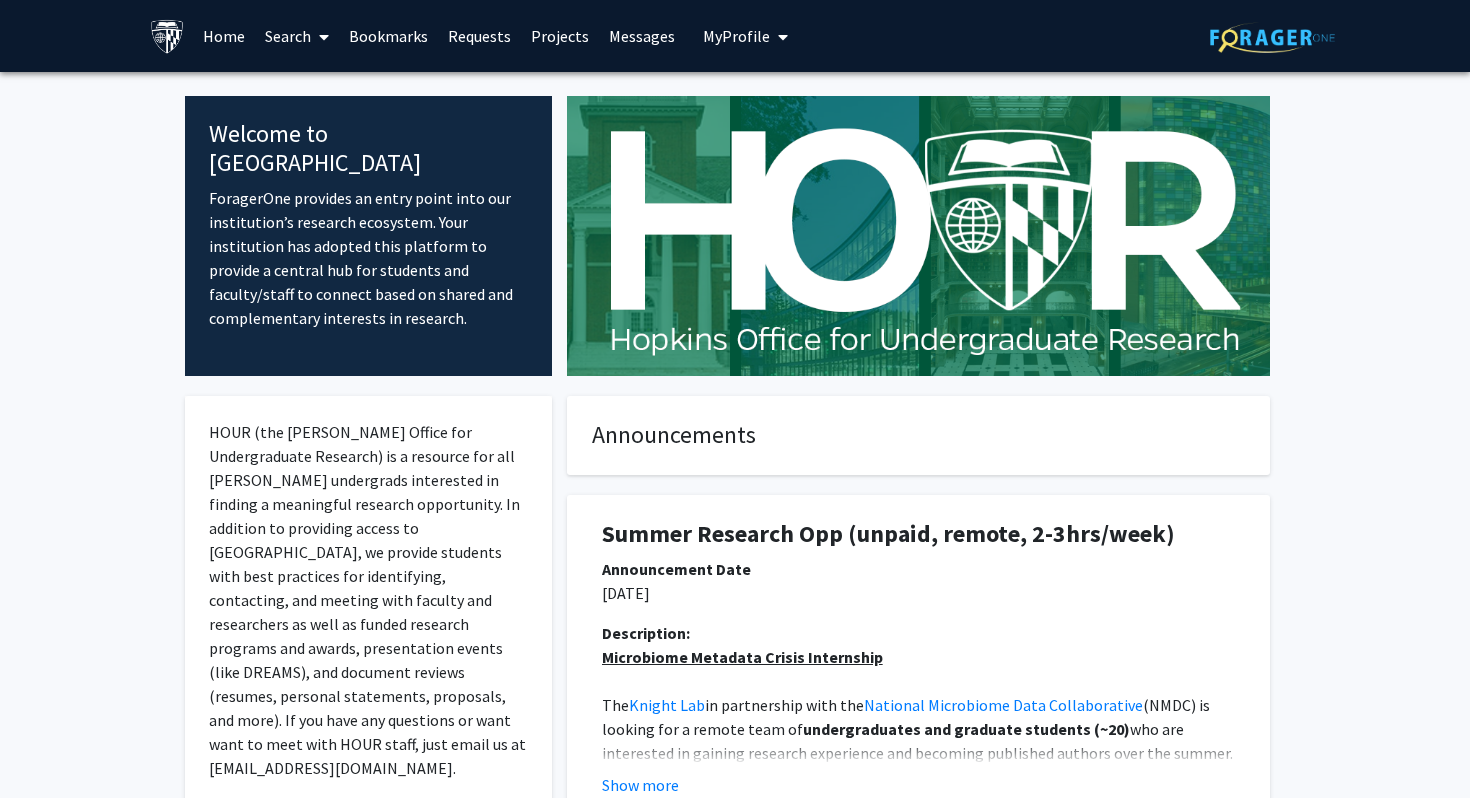 click on "Search" at bounding box center (297, 36) 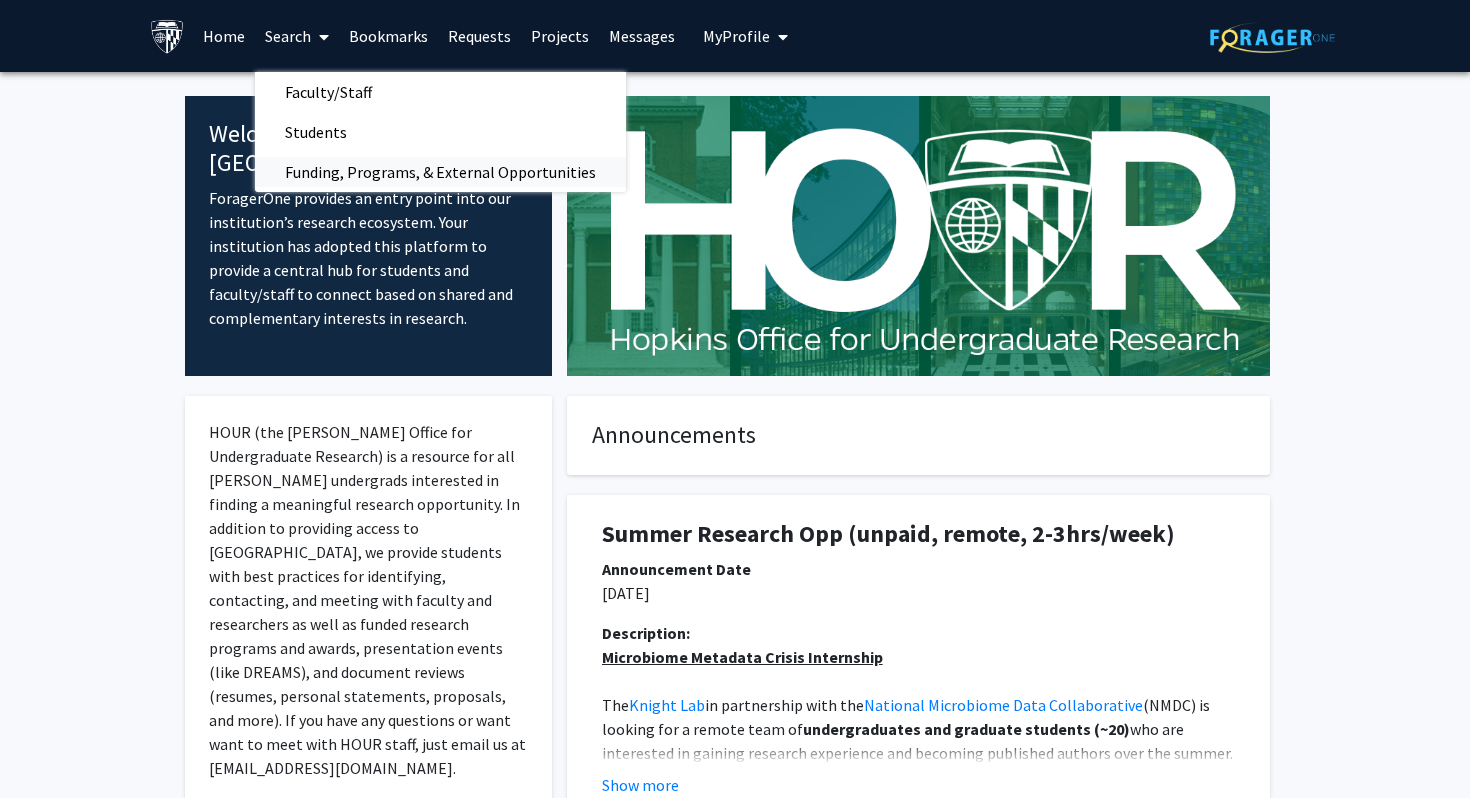 click on "Funding, Programs, & External Opportunities" at bounding box center [440, 172] 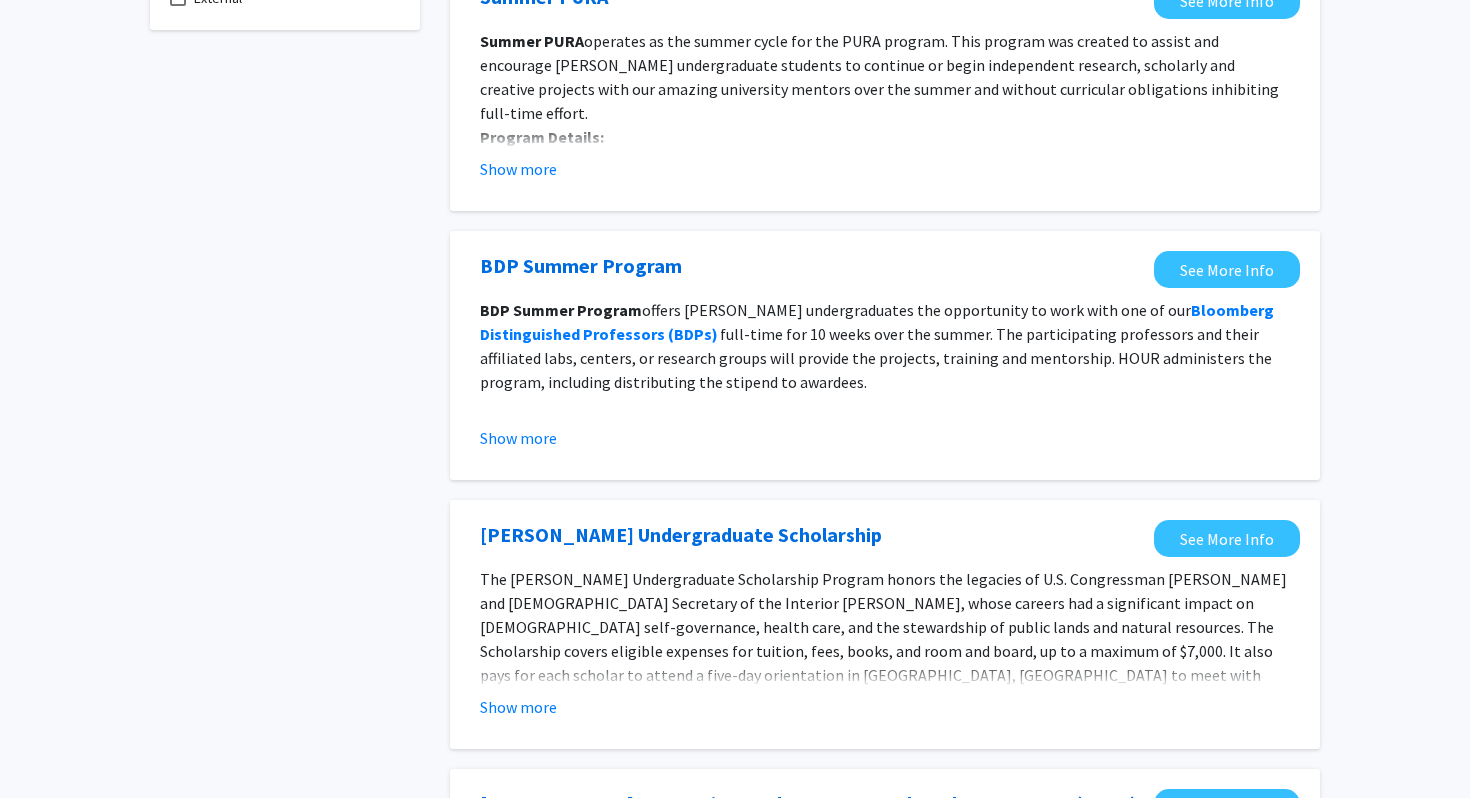 scroll, scrollTop: 0, scrollLeft: 0, axis: both 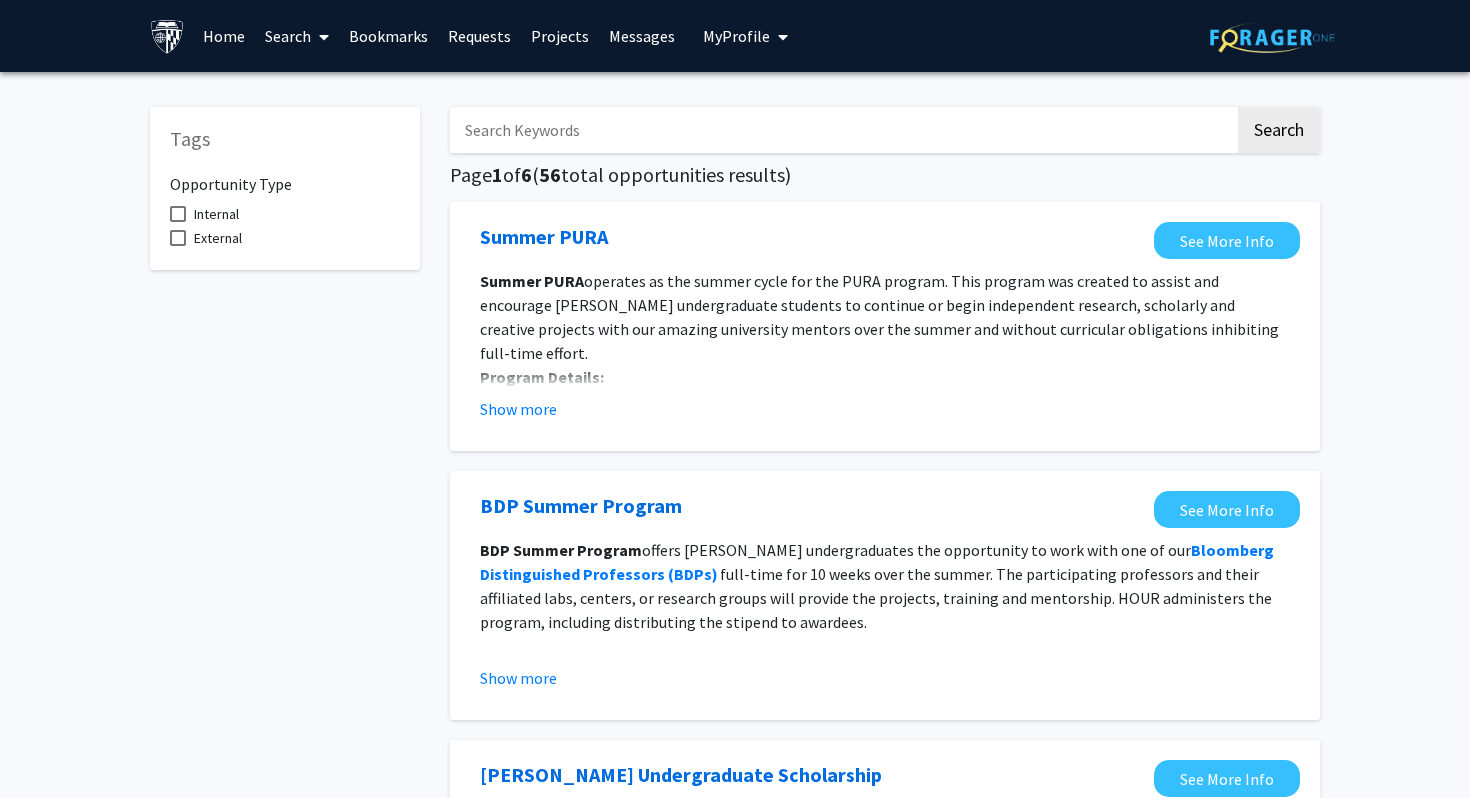 click on "Bookmarks" at bounding box center [388, 36] 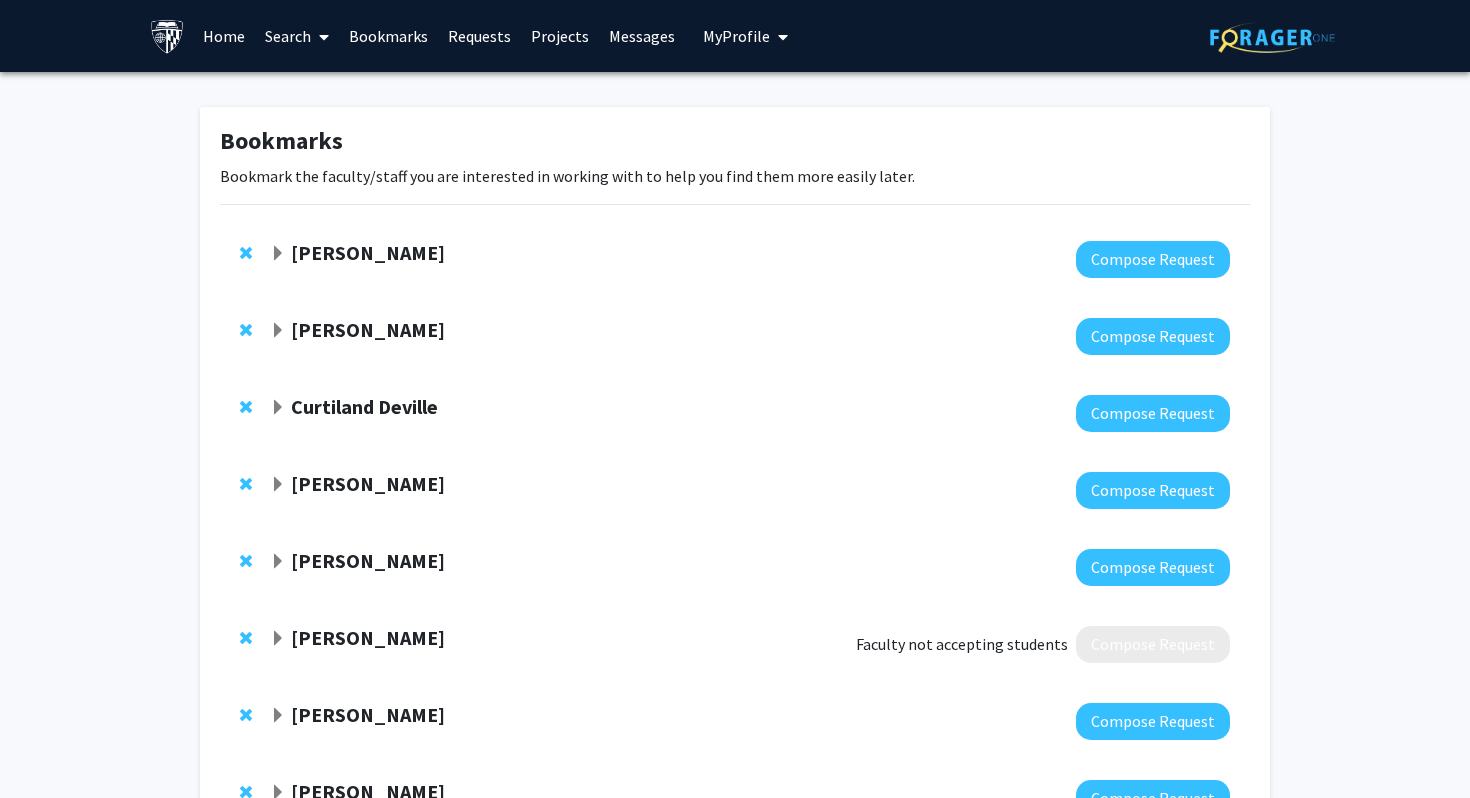 click on "Search" at bounding box center (297, 36) 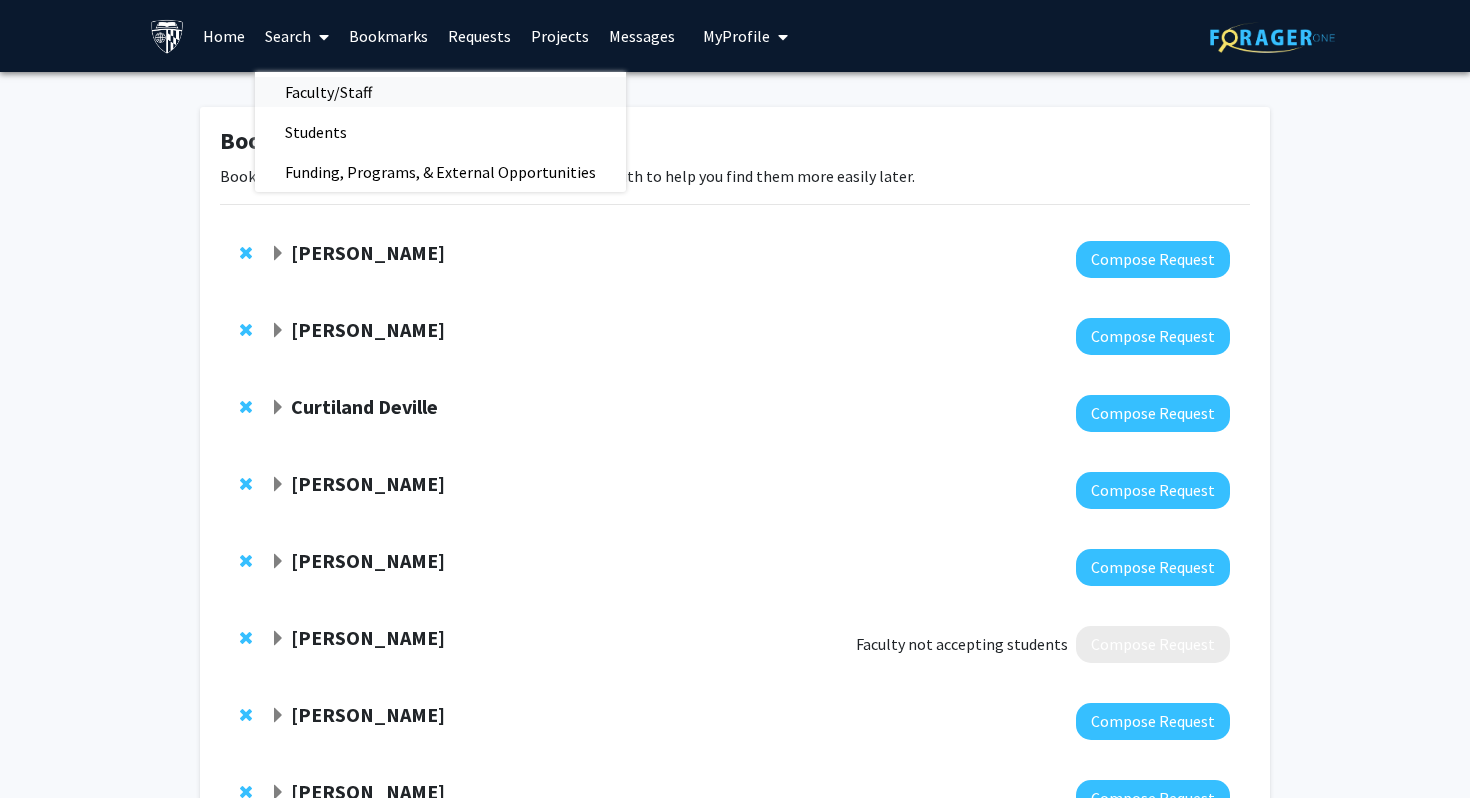 click on "Faculty/Staff" at bounding box center [328, 92] 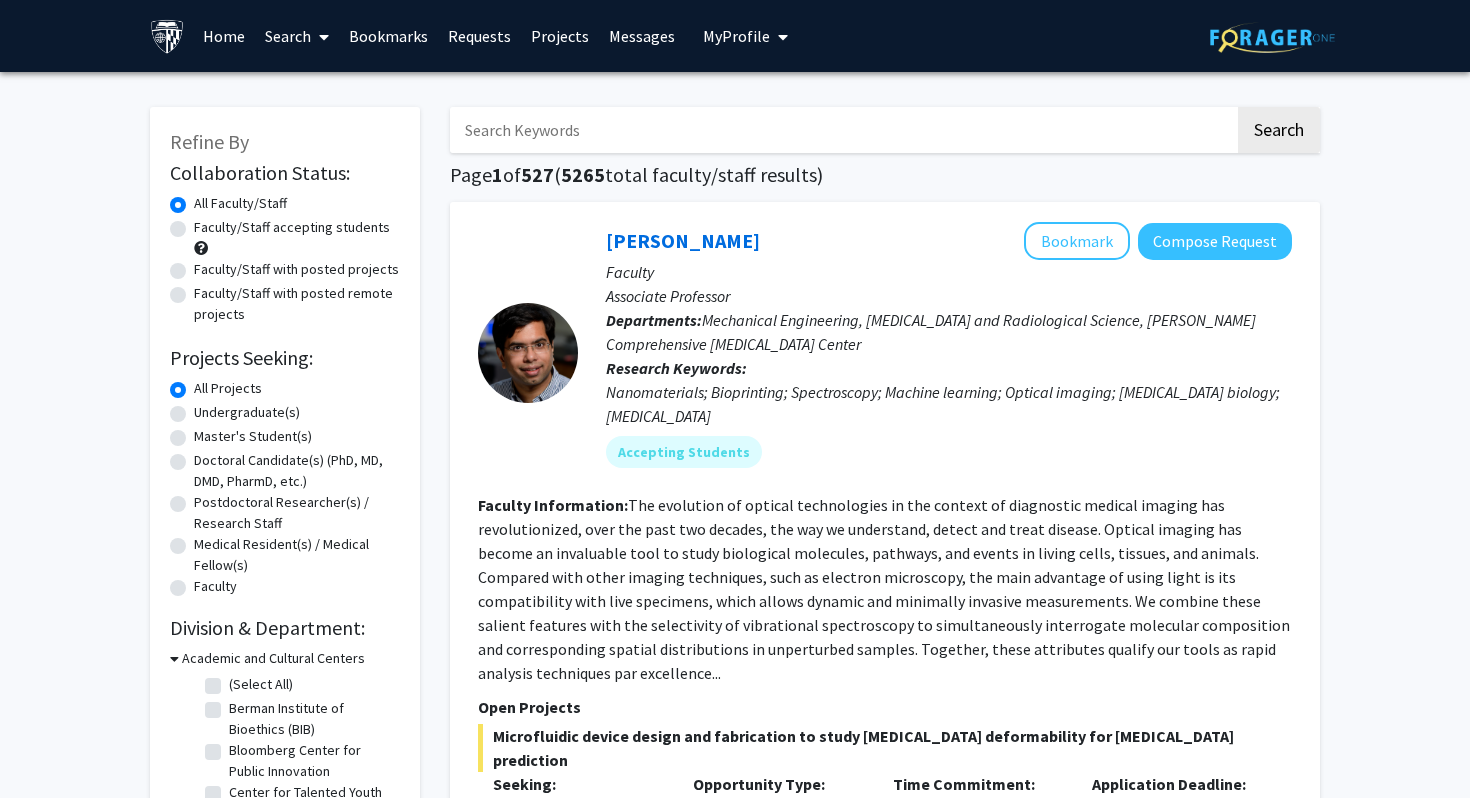 click on "Faculty/Staff with posted projects" 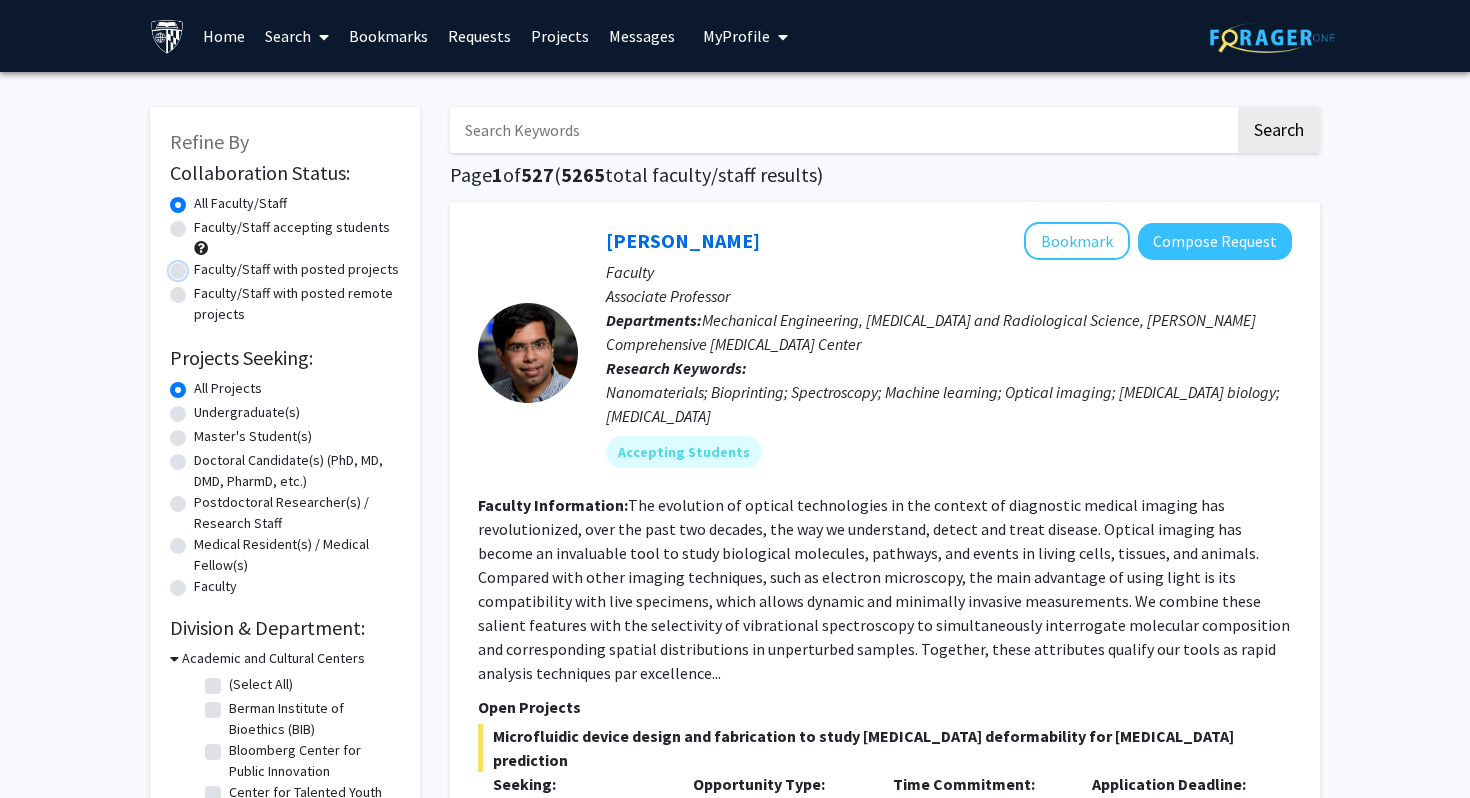 click on "Faculty/Staff with posted projects" at bounding box center [200, 265] 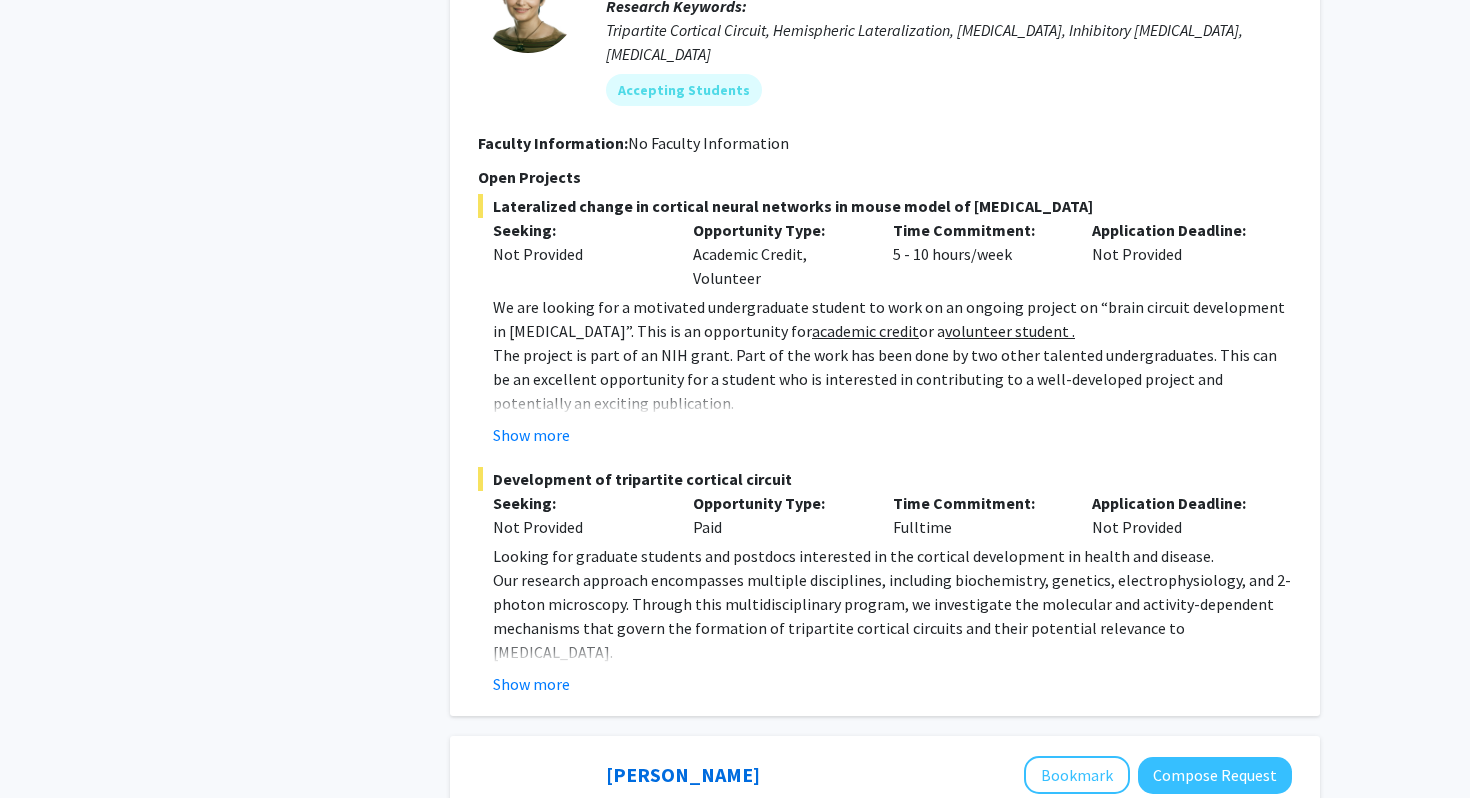 scroll, scrollTop: 3825, scrollLeft: 0, axis: vertical 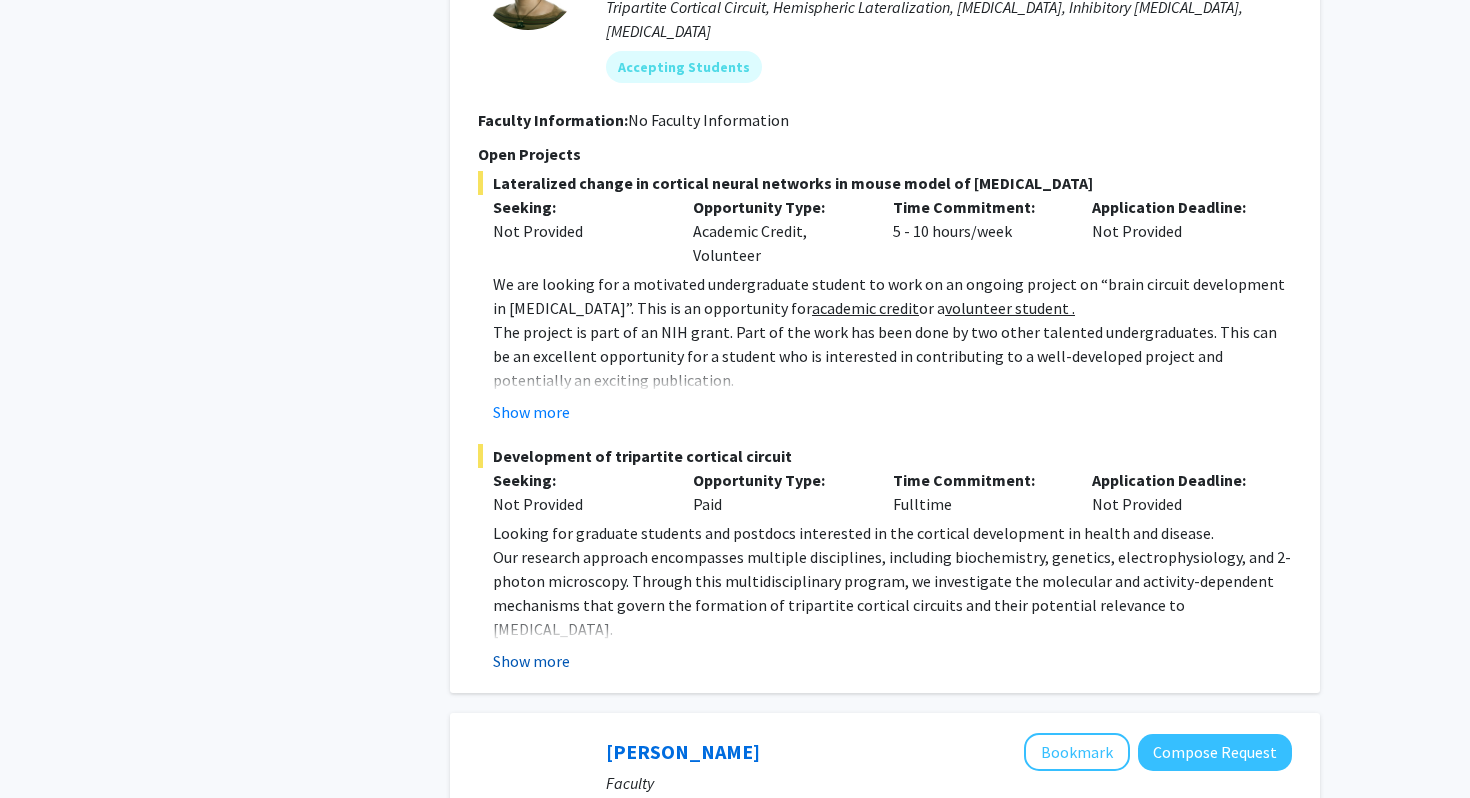 click on "Show more" 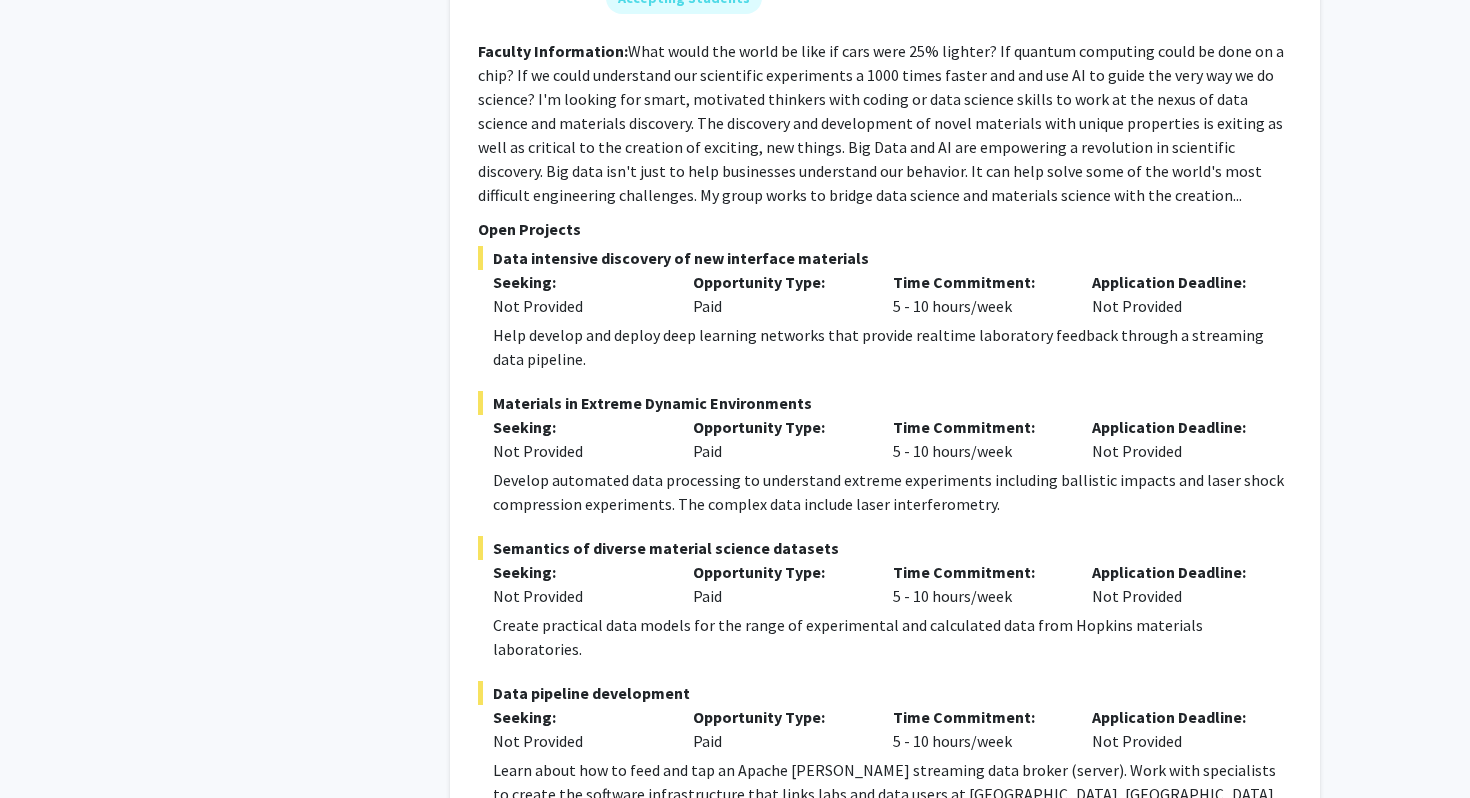scroll, scrollTop: 8845, scrollLeft: 0, axis: vertical 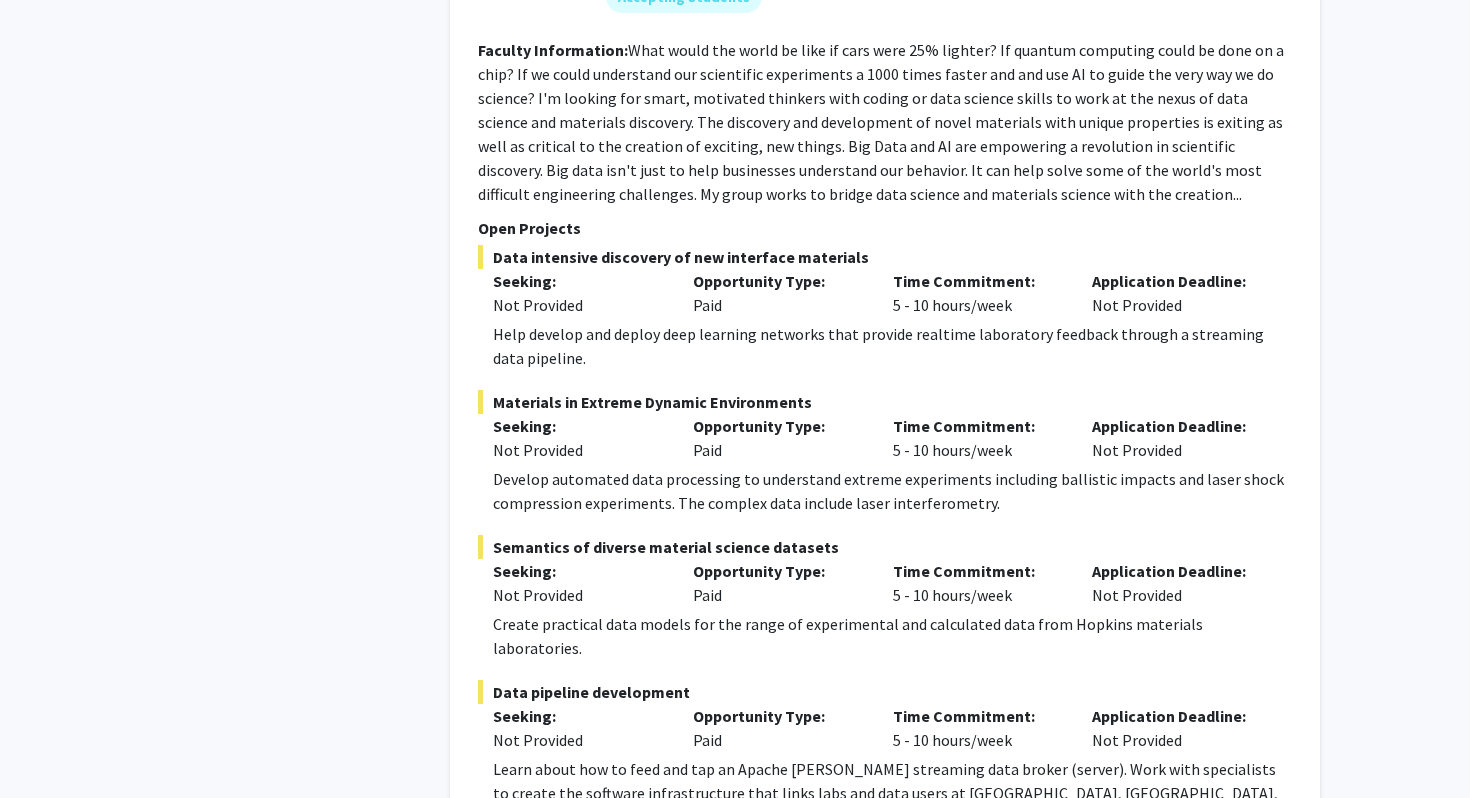 click on "2" 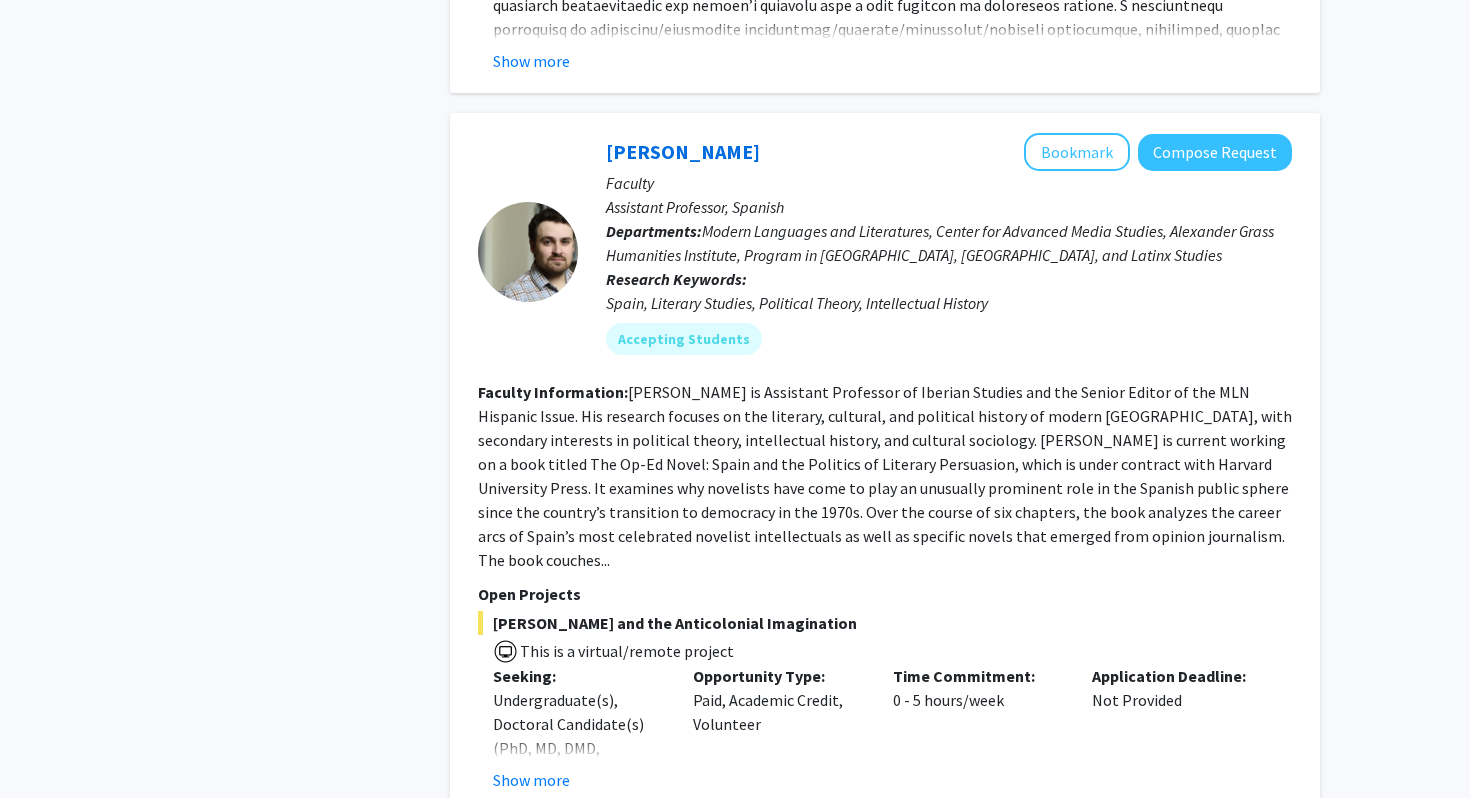 scroll, scrollTop: 6324, scrollLeft: 0, axis: vertical 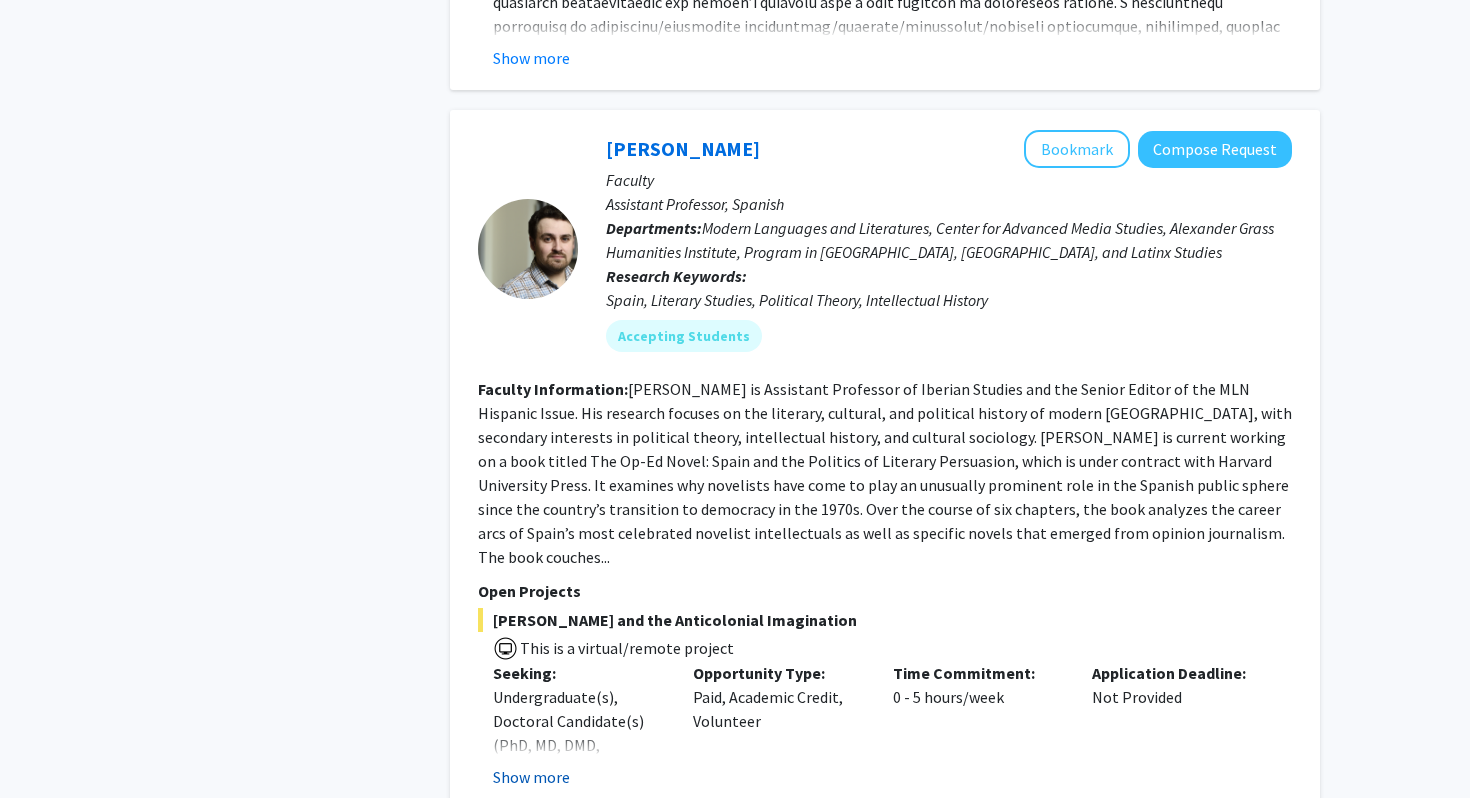 click on "Show more" 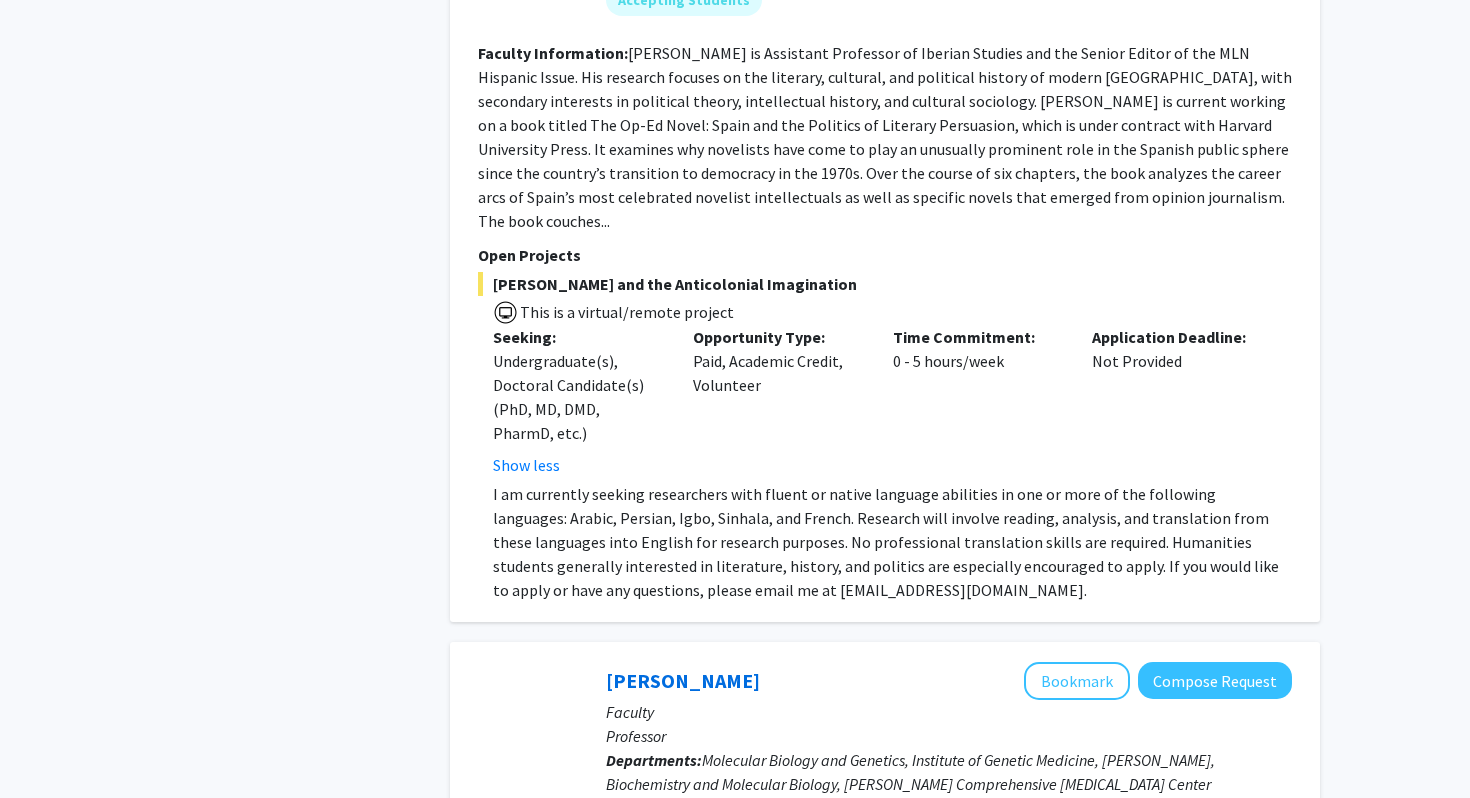 scroll, scrollTop: 6659, scrollLeft: 0, axis: vertical 